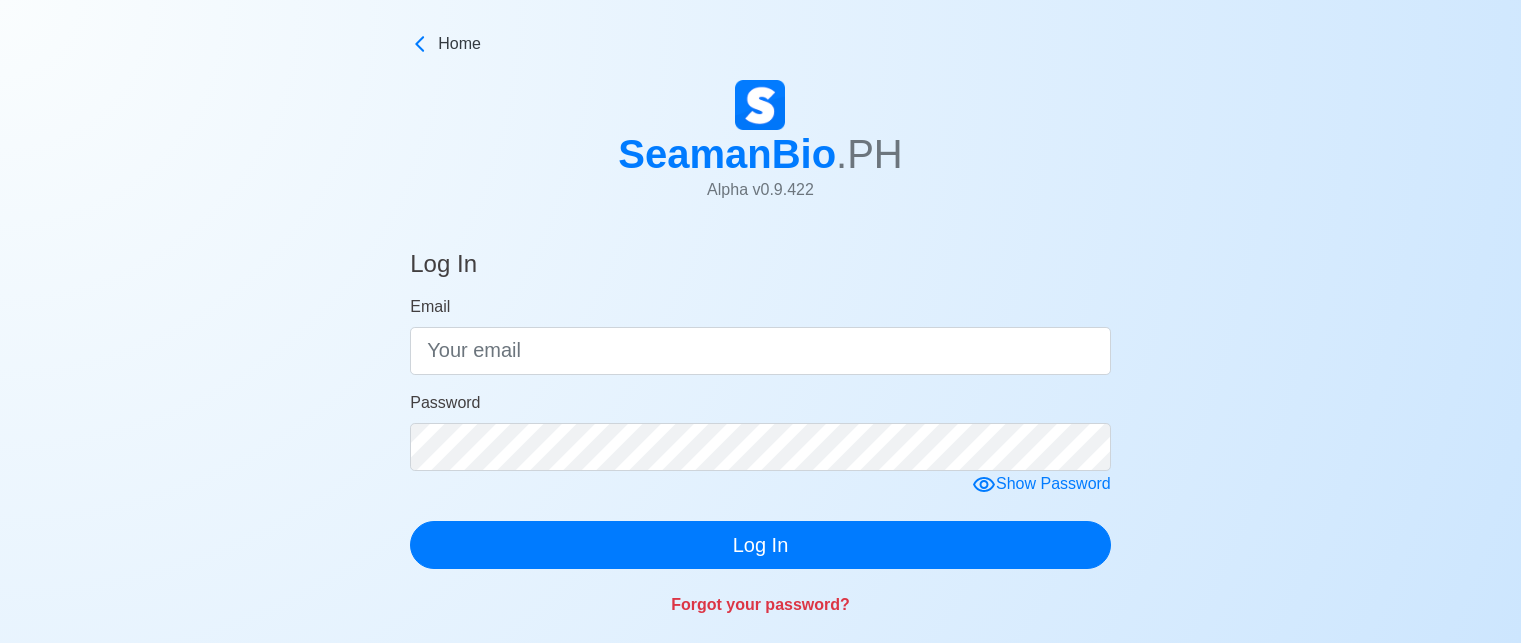 scroll, scrollTop: 0, scrollLeft: 0, axis: both 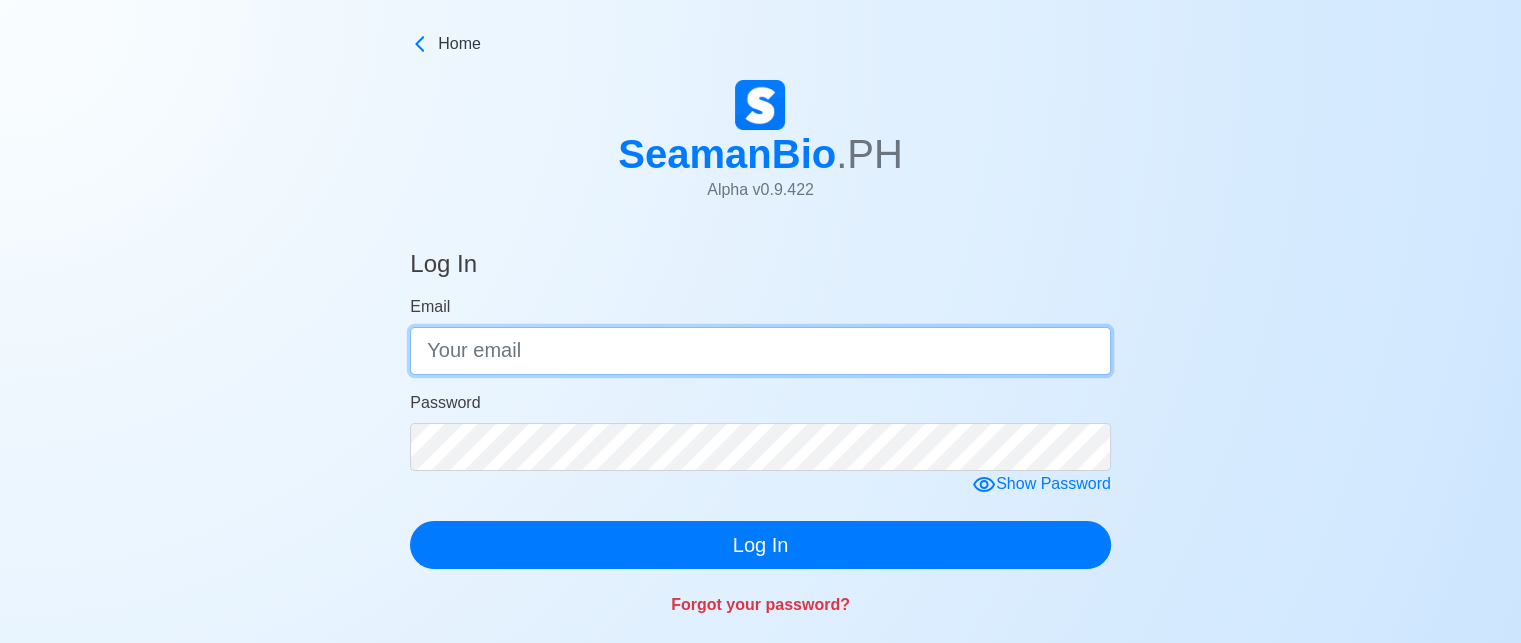 click on "Email" at bounding box center (760, 351) 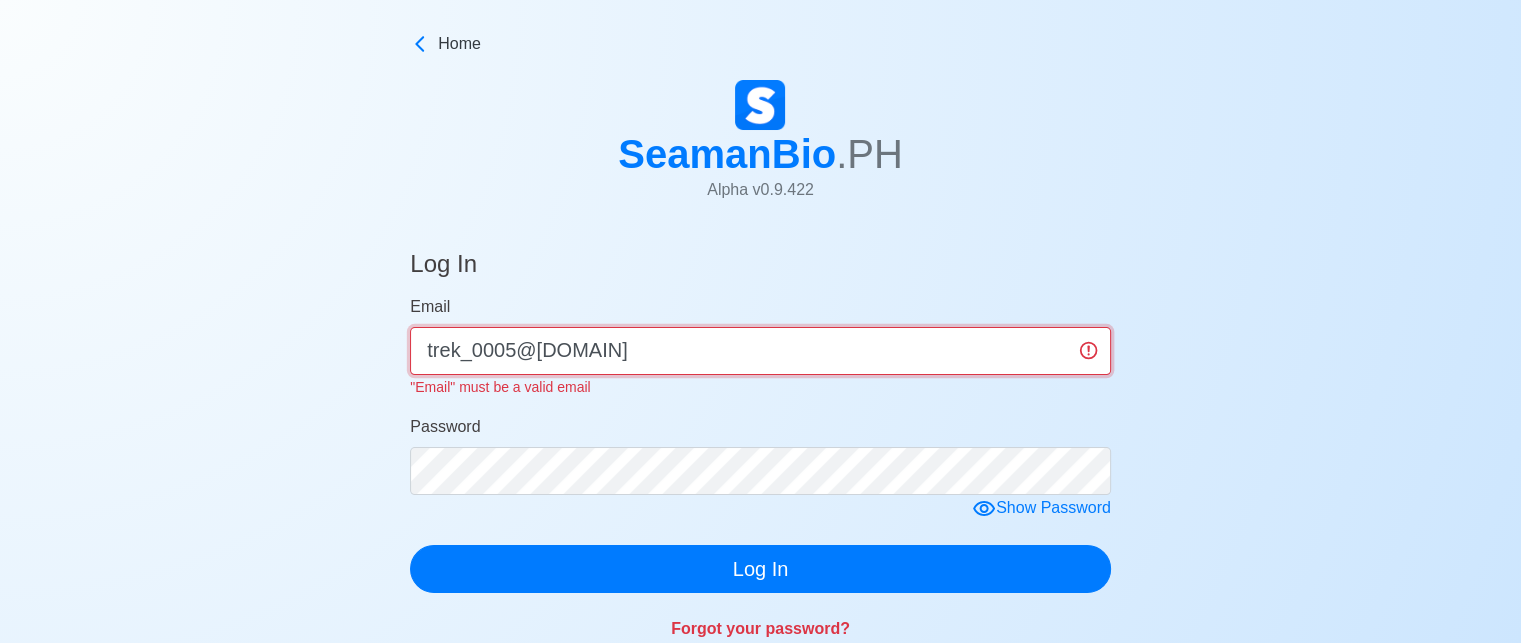type on "trek_0005@[DOMAIN]" 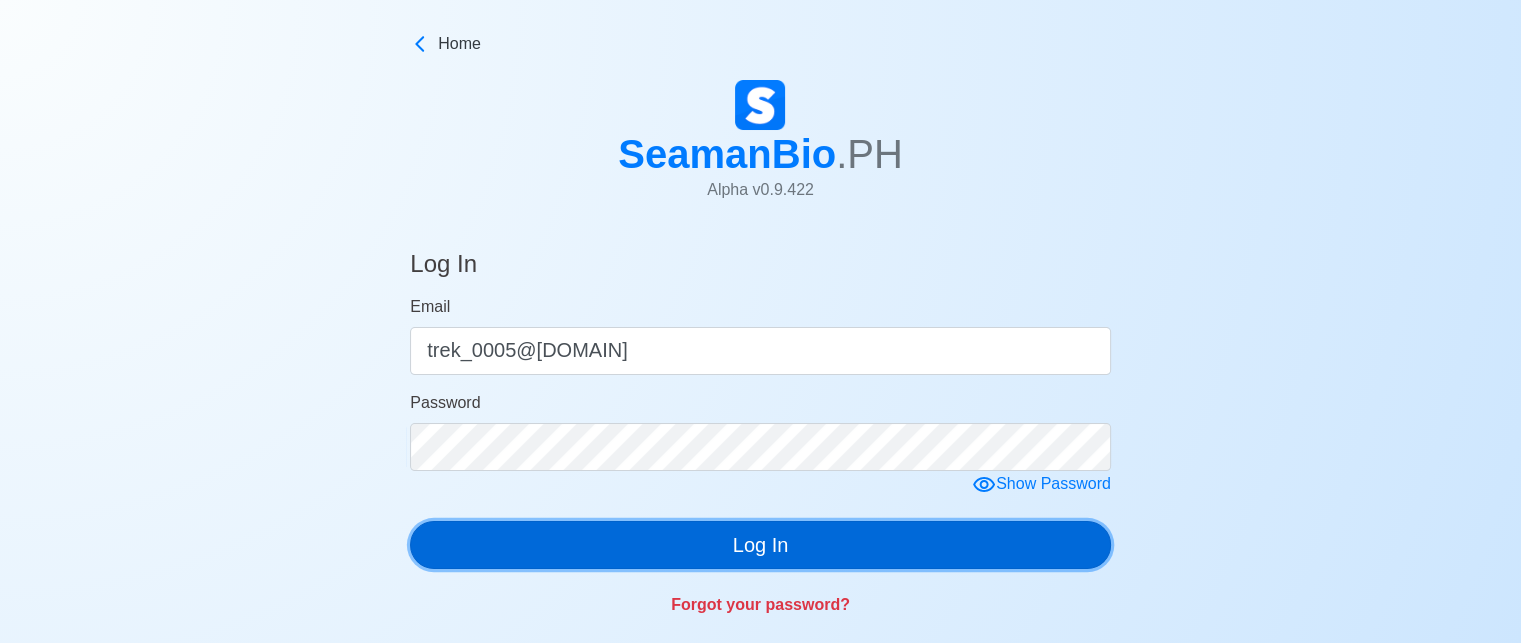 click on "Log In" at bounding box center [760, 545] 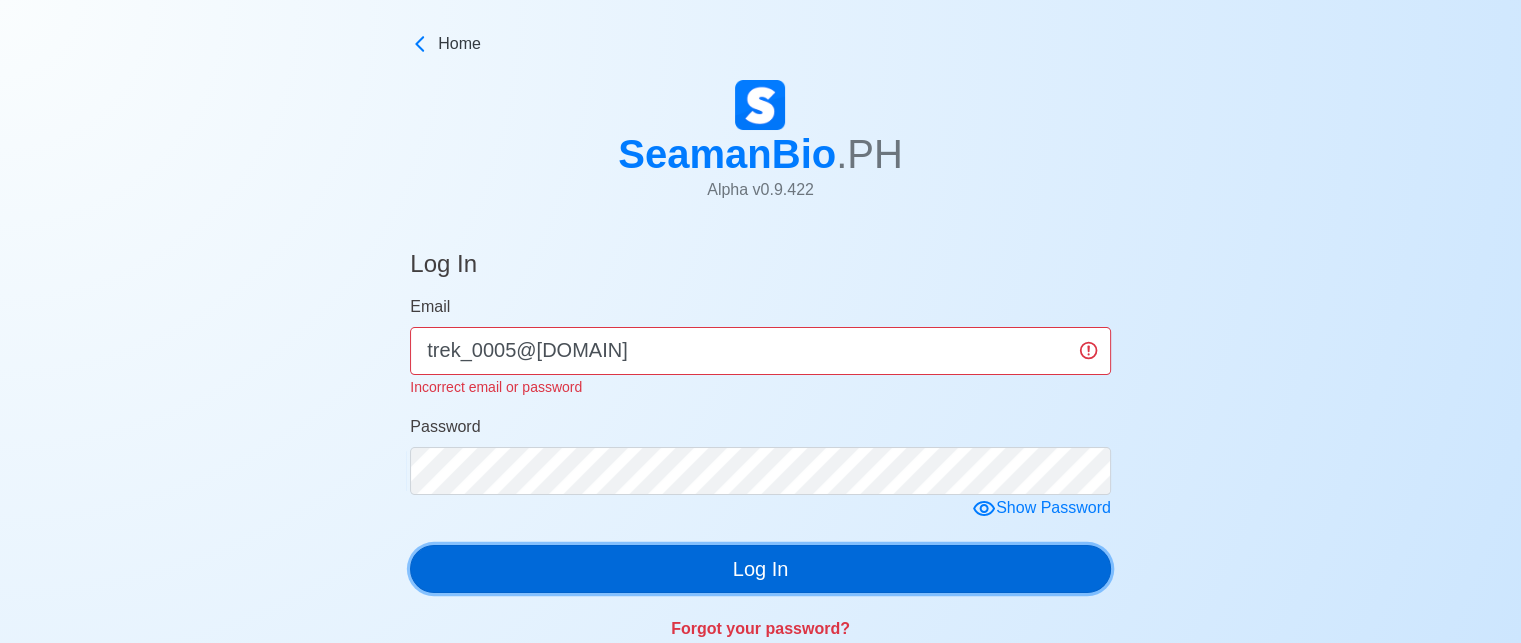 click on "Log In" at bounding box center (760, 569) 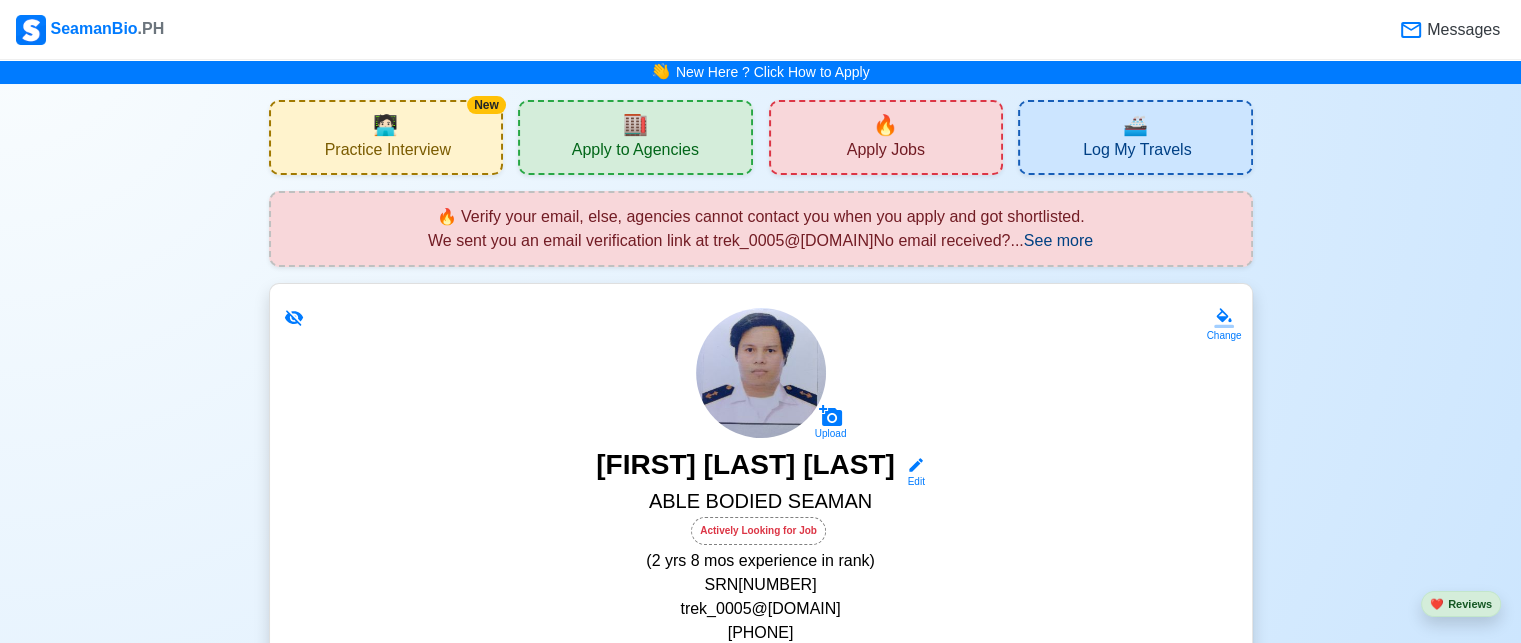 click on "New 🧑🏻‍💻 Practice Interview 🏬 Apply to Agencies 🔥 Apply Jobs 🚢 Log My Travels 🔥 Verify your email, else, agencies cannot contact you when you apply and got shortlisted. We sent you an email verification link at trek_0005@[DOMAIN]No email received? ... See more ... See more Change Upload [FIRST] [LAST] [LAST] Edit ABLE BODIED SEAMAN Actively Looking for Job (2 yrs 8 mos experience in rank) SRN [NUMBER] trek_0005@[DOMAIN] [PHONE] [MONTH] [DAY], [YEAR] • 46 yo Male • Single 164 cm • 68 kg 12 UNIT F KAMUNING ROAD BRGY. KAMUNING QUEZON CITY. Philippines 🇵🇭 Availability Immediate Download & Convert to PDF 🎨 Choose Other CV Design ✍️ My Signature Objective To obtain a challenging and rewarding position as an Able Bodied Seaman, utilizing my strong seamanship skills and experience to contribute to a dynamic maritime team. EDIT Statutory Info EDIT SSS: [SSN] TIN: [NUMBER] Pag-IBIG: [NUMBER] PhilHealth: [NUMBER] Education 1 ADD EDIT 4 6" at bounding box center (760, 5408) 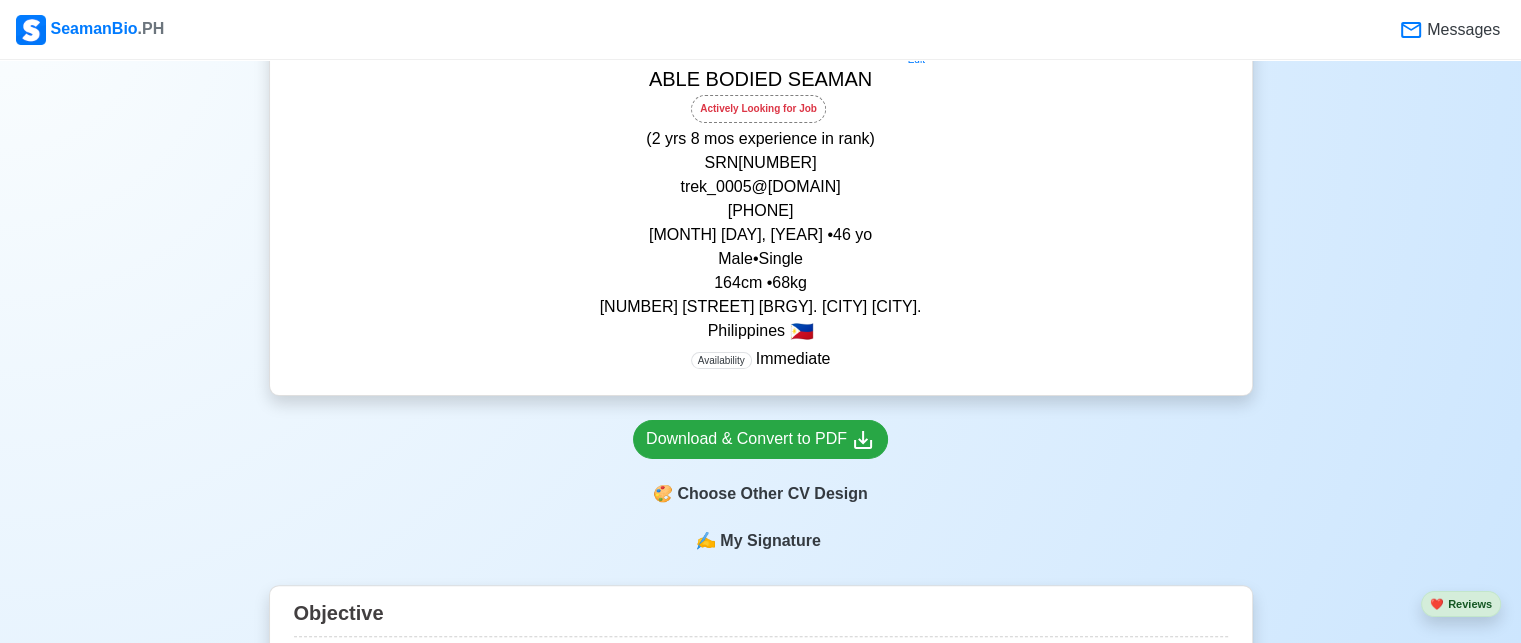 scroll, scrollTop: 440, scrollLeft: 0, axis: vertical 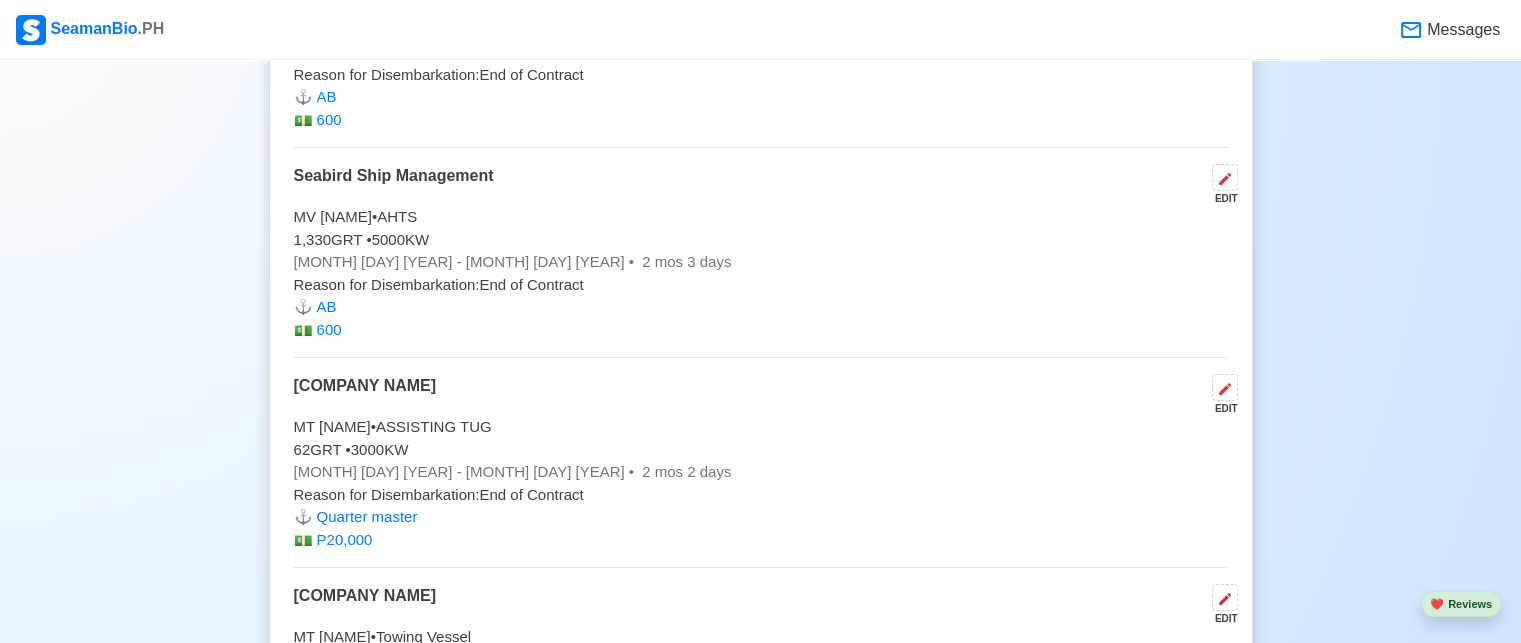 click on "New 🧑🏻‍💻 Practice Interview 🏬 Apply to Agencies 🔥 Apply Jobs 🚢 Log My Travels 🔥 Verify your email, else, agencies cannot contact you when you apply and got shortlisted. We sent you an email verification link at trek_0005@[DOMAIN]No email received? ... See more ... See more Change Upload [FIRST] [LAST] [LAST] Edit ABLE BODIED SEAMAN Actively Looking for Job (2 yrs 8 mos experience in rank) SRN [NUMBER] trek_0005@[DOMAIN] [PHONE] [MONTH] [DAY], [YEAR] • 46 yo Male • Single 164 cm • 68 kg 12 UNIT F KAMUNING ROAD BRGY. KAMUNING QUEZON CITY. Philippines 🇵🇭 Availability Immediate Download & Convert to PDF 🎨 Choose Other CV Design ✍️ My Signature Objective To obtain a challenging and rewarding position as an Able Bodied Seaman, utilizing my strong seamanship skills and experience to contribute to a dynamic maritime team. EDIT Statutory Info EDIT SSS: [SSN] TIN: [NUMBER] Pag-IBIG: [NUMBER] PhilHealth: [NUMBER] Education 1 ADD EDIT 4 6" at bounding box center (760, -2786) 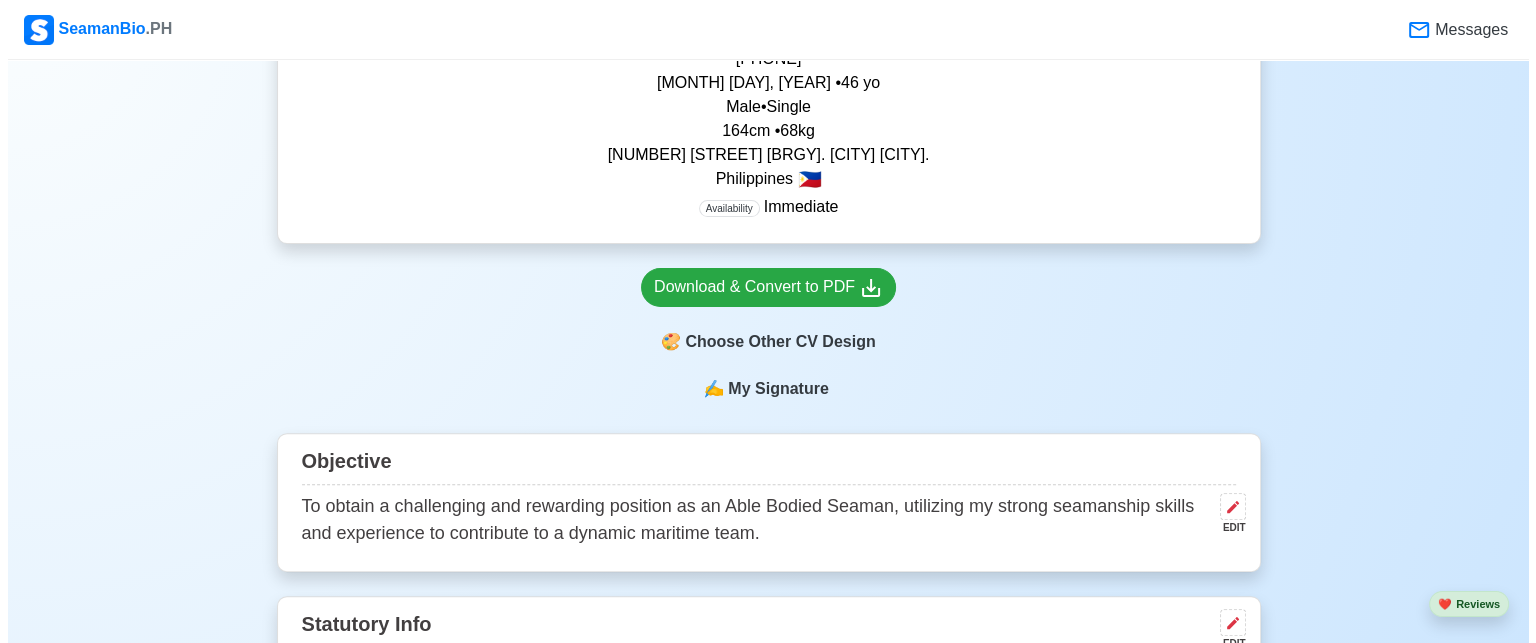 scroll, scrollTop: 603, scrollLeft: 0, axis: vertical 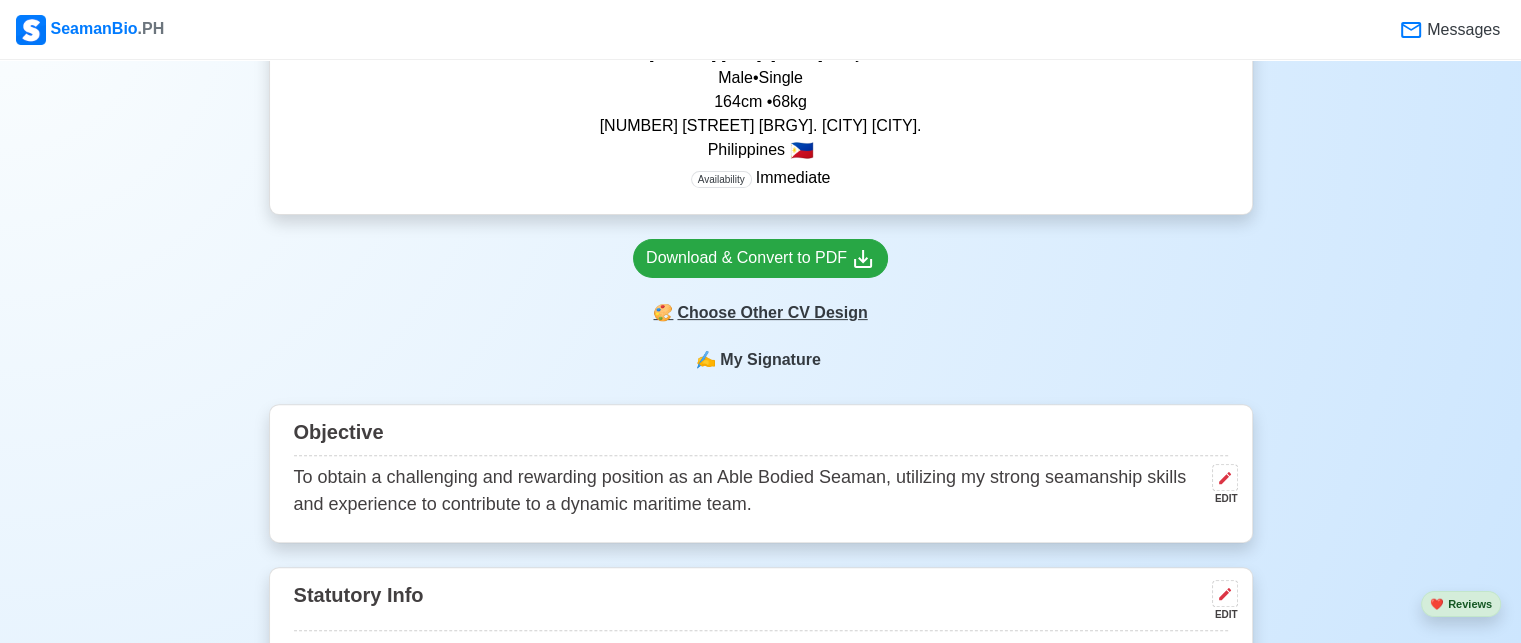 click on "🎨 Choose Other CV Design" at bounding box center (760, 313) 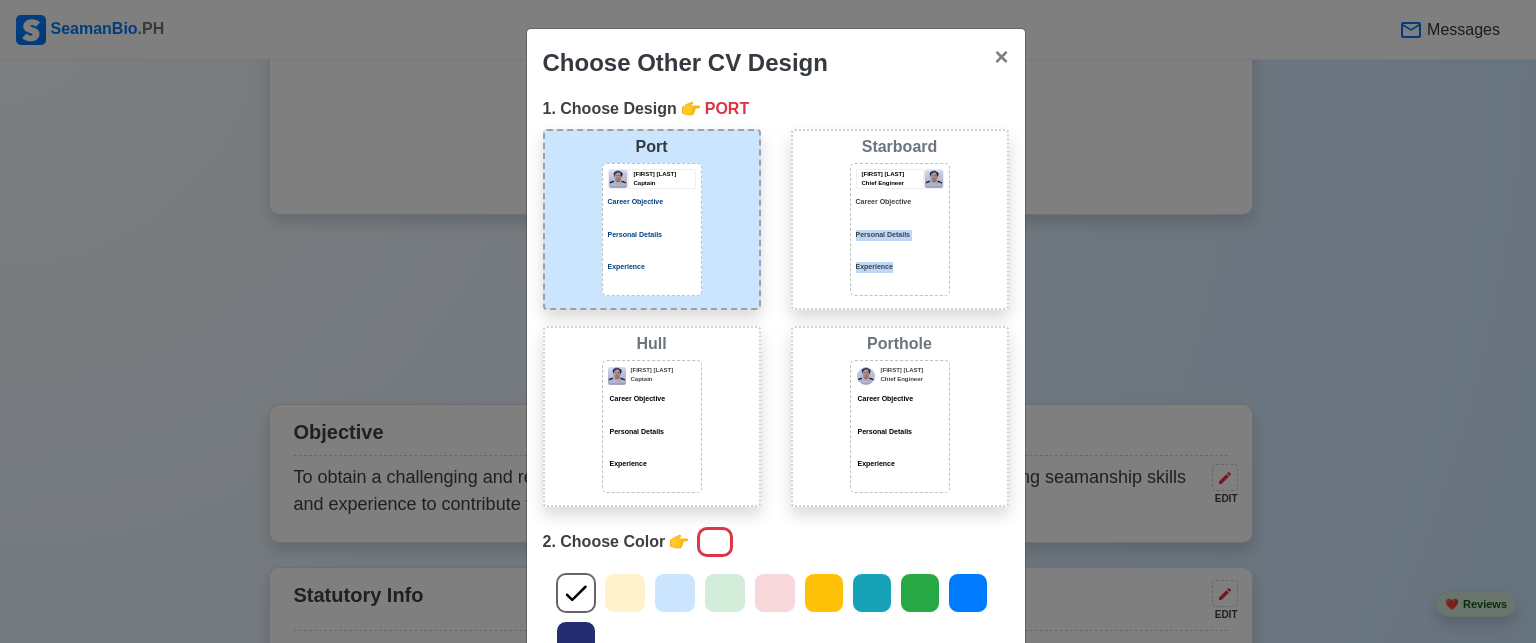 drag, startPoint x: 900, startPoint y: 205, endPoint x: 868, endPoint y: 423, distance: 220.3361 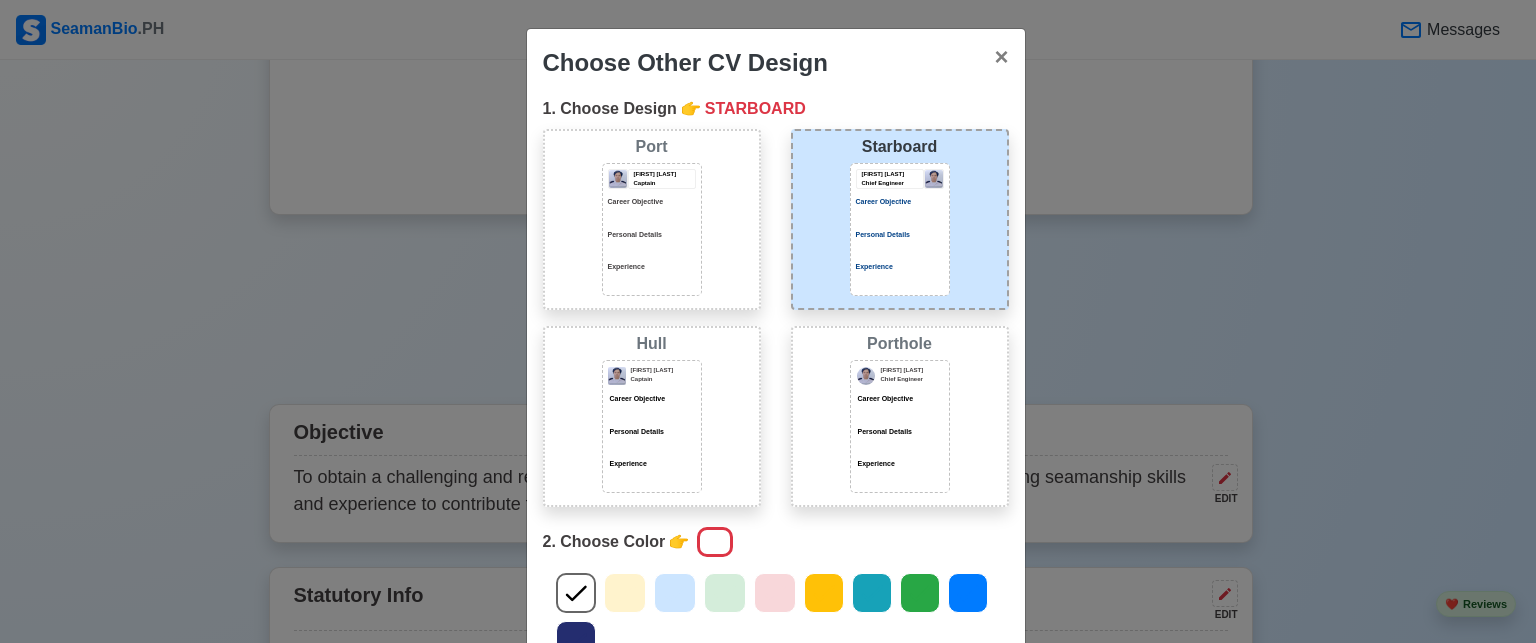 click on "[FIRST] [LAST] Captain Career Objective Personal Details Experience" at bounding box center [652, 426] 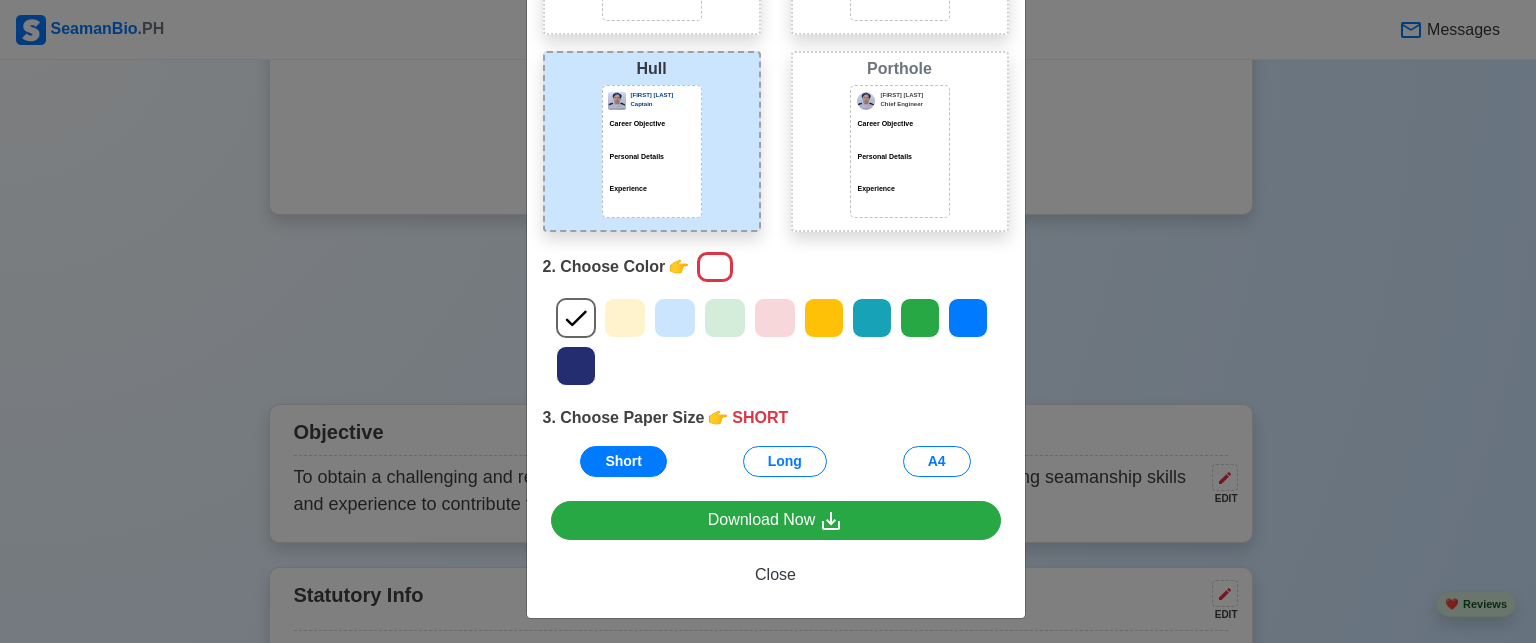 scroll, scrollTop: 276, scrollLeft: 0, axis: vertical 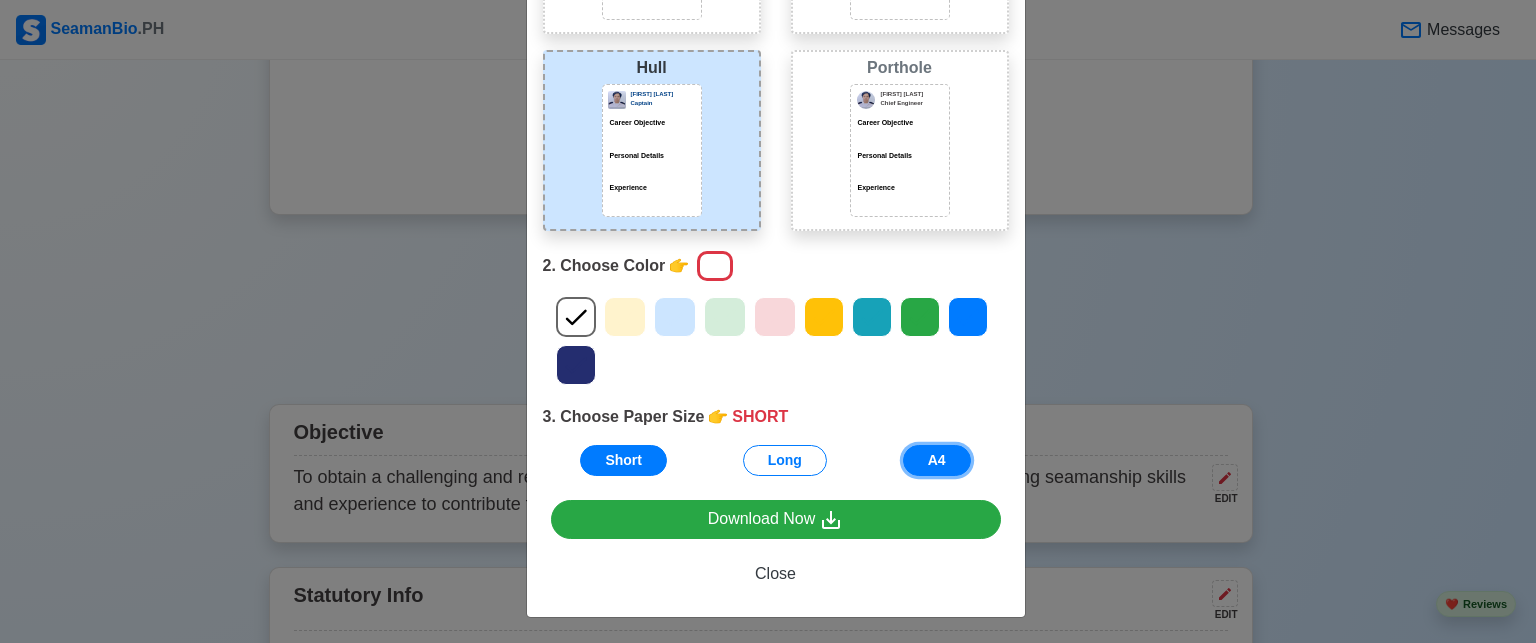 click on "A4" at bounding box center [937, 460] 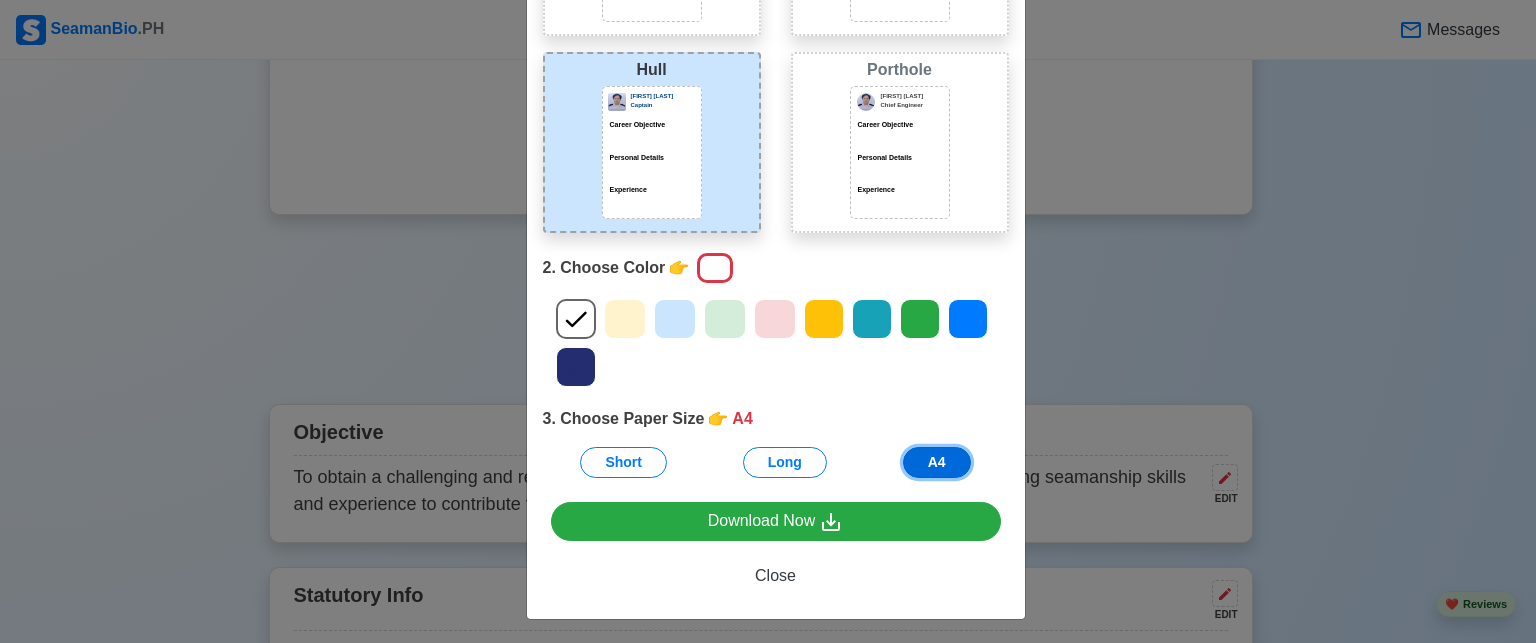 scroll, scrollTop: 276, scrollLeft: 0, axis: vertical 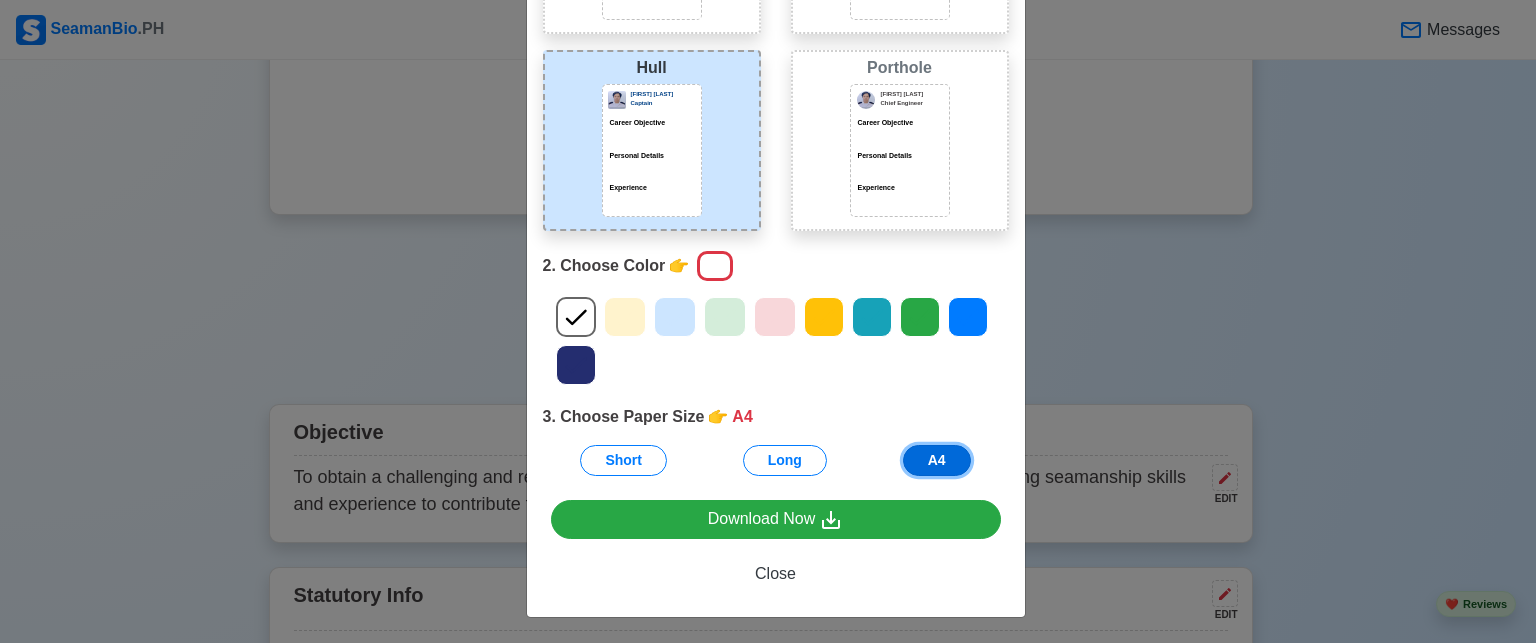 click on "A4" at bounding box center [937, 460] 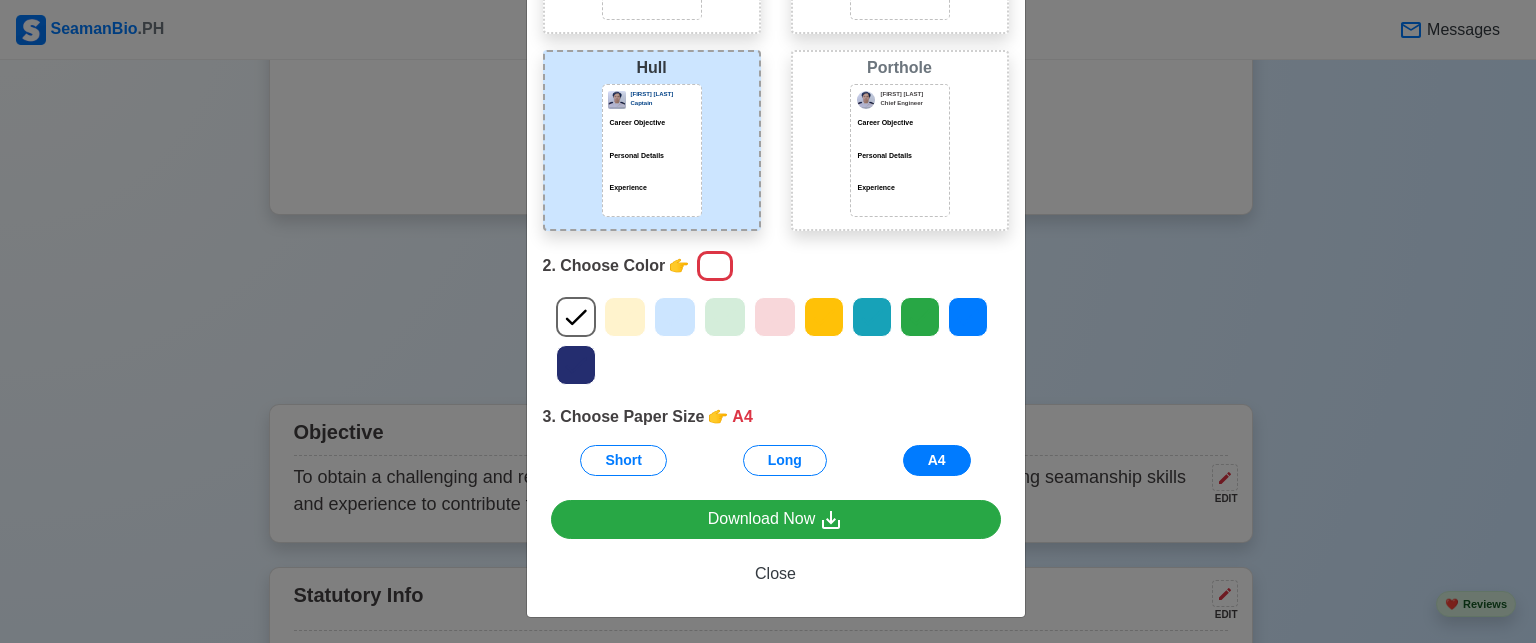 click 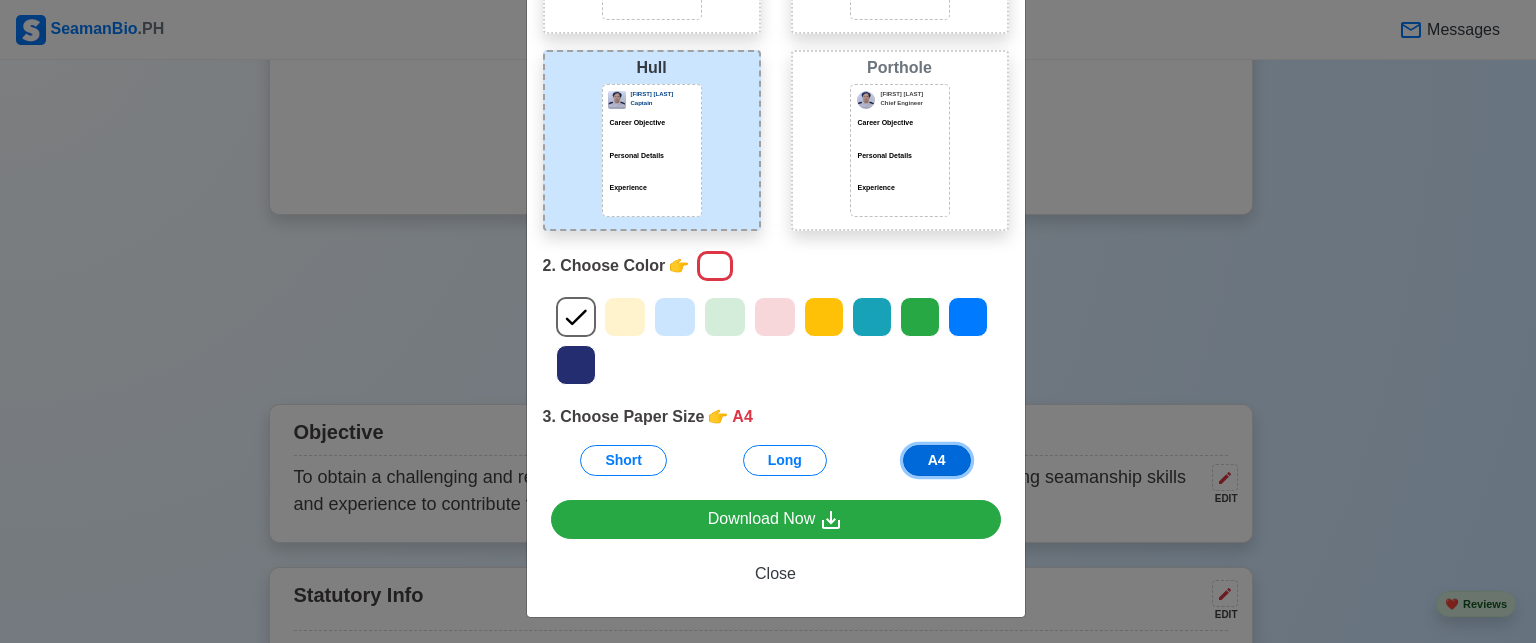 click on "A4" at bounding box center (937, 460) 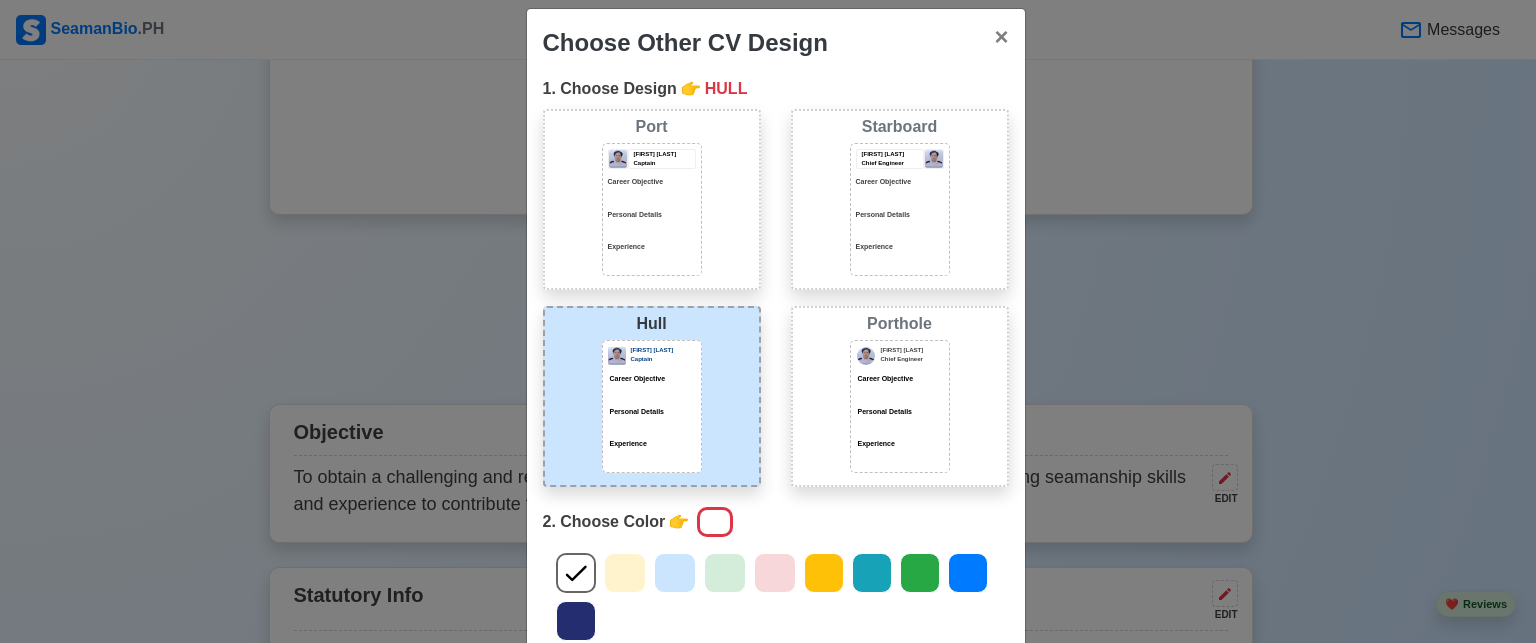 scroll, scrollTop: 0, scrollLeft: 0, axis: both 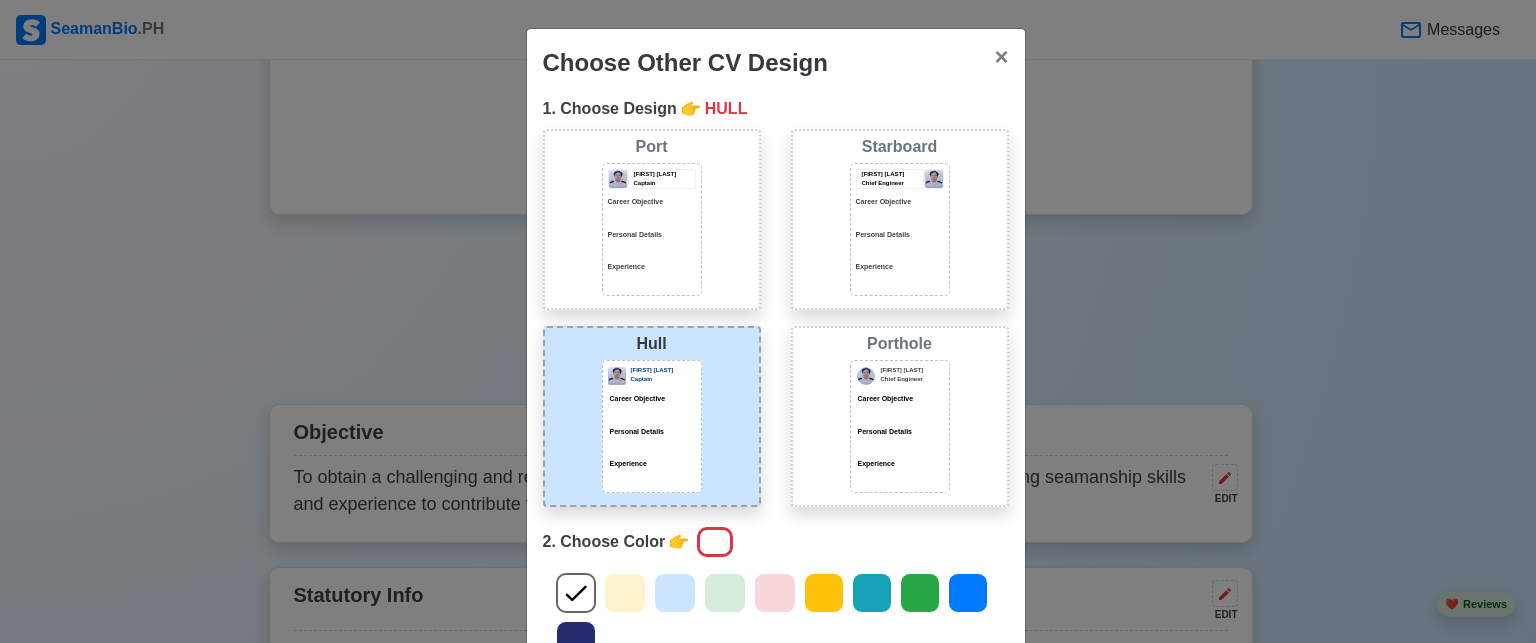 click on "Career Objective" at bounding box center [652, 202] 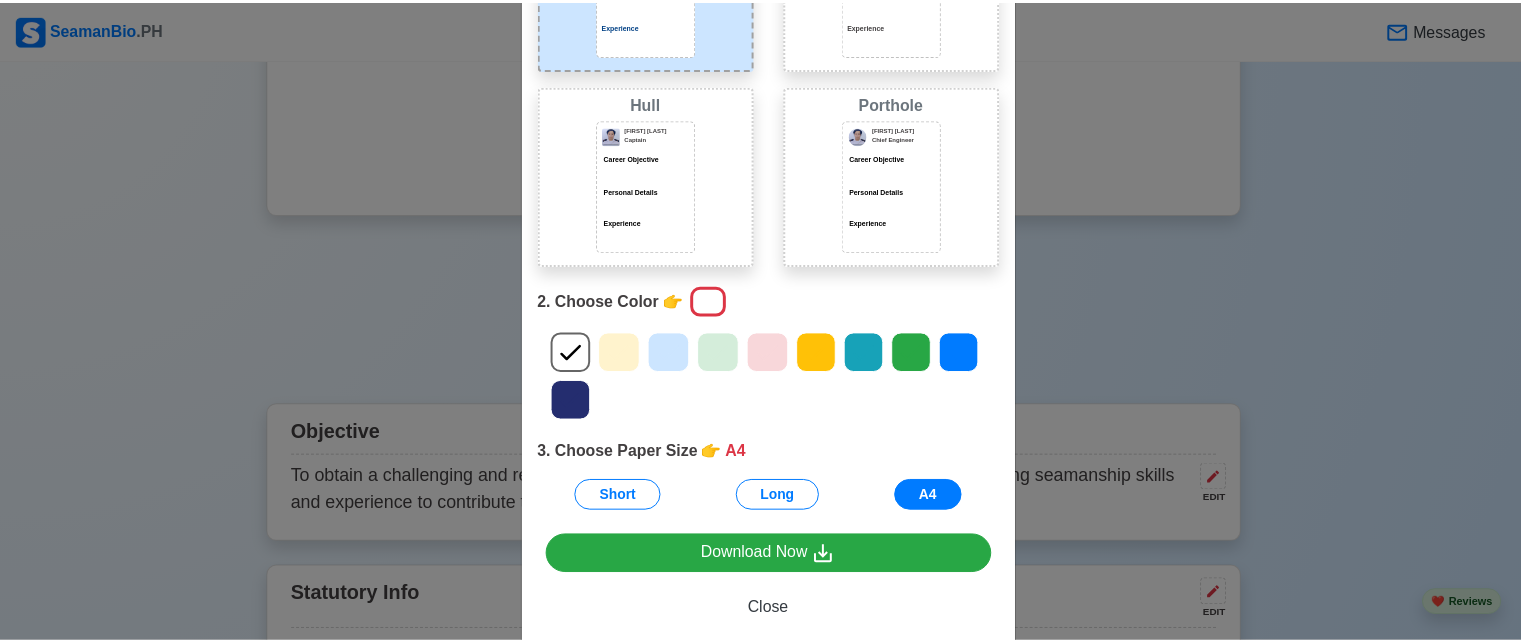 scroll, scrollTop: 276, scrollLeft: 0, axis: vertical 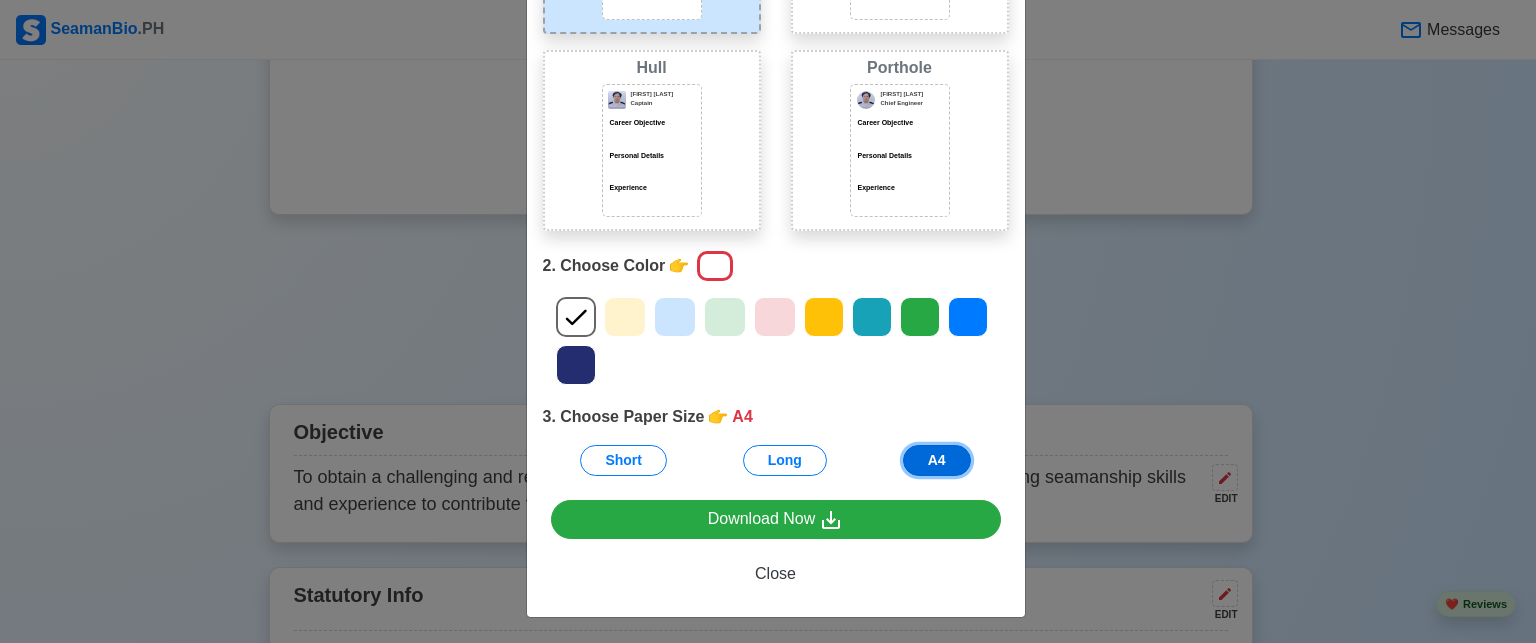click on "A4" at bounding box center (937, 460) 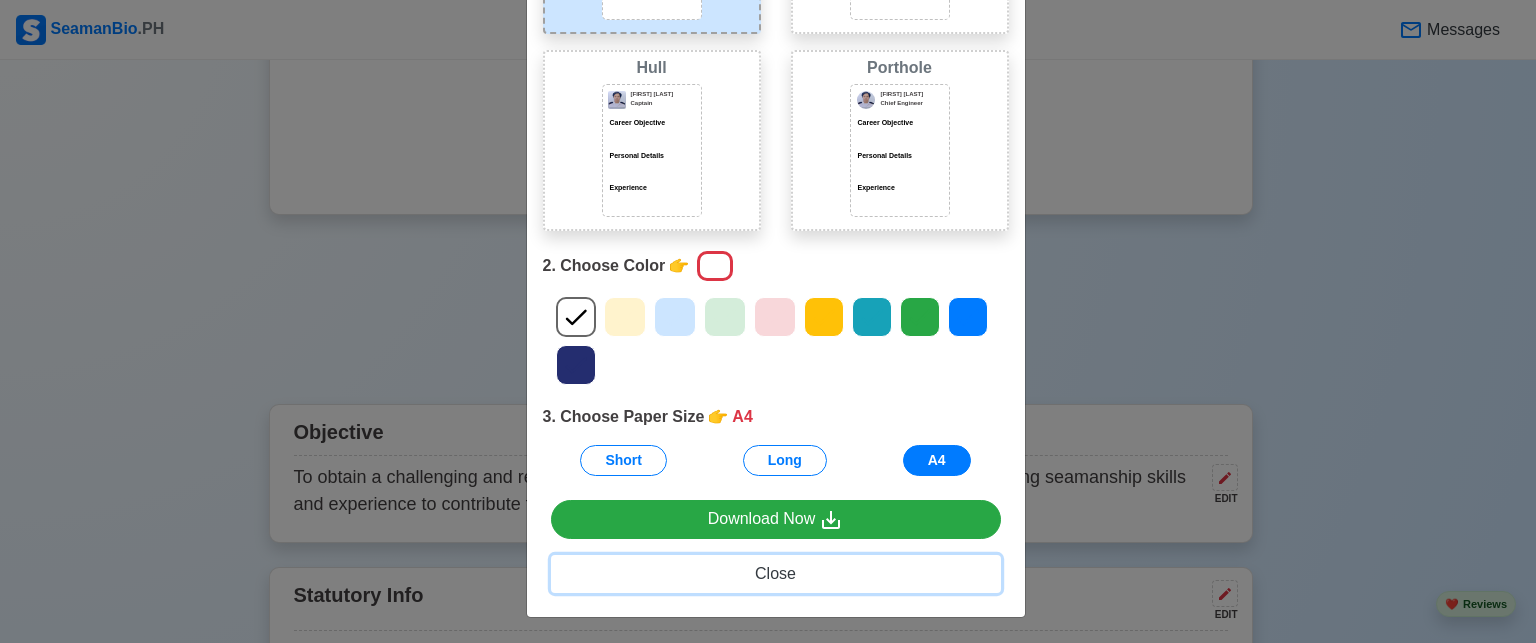 click on "Close" at bounding box center [775, 573] 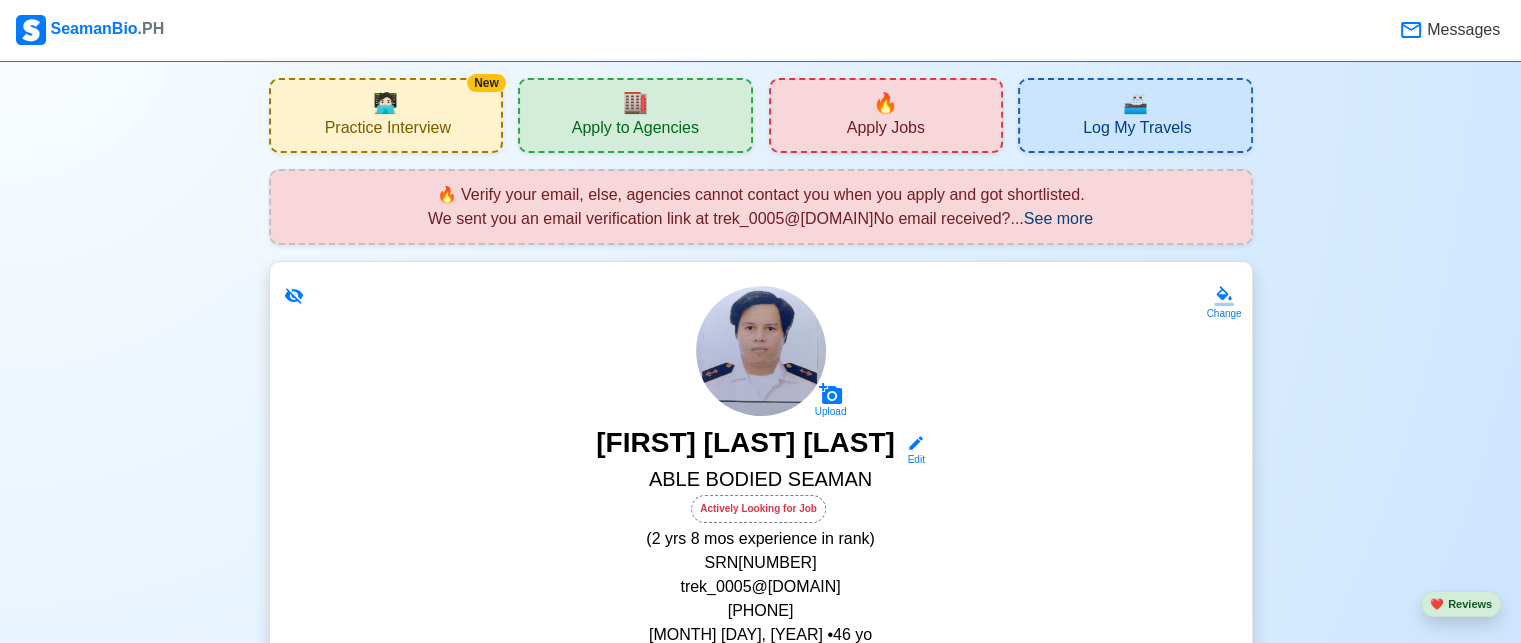 scroll, scrollTop: 0, scrollLeft: 0, axis: both 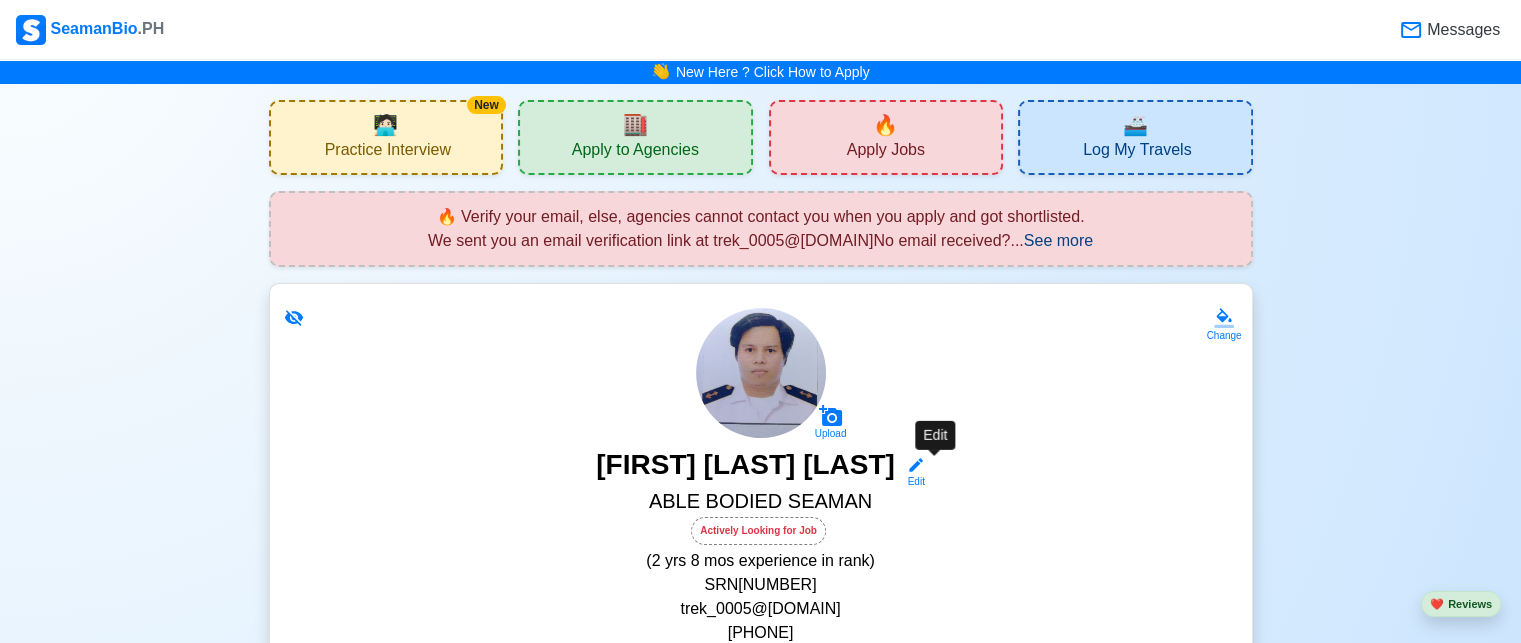 click on "Edit" at bounding box center [912, 481] 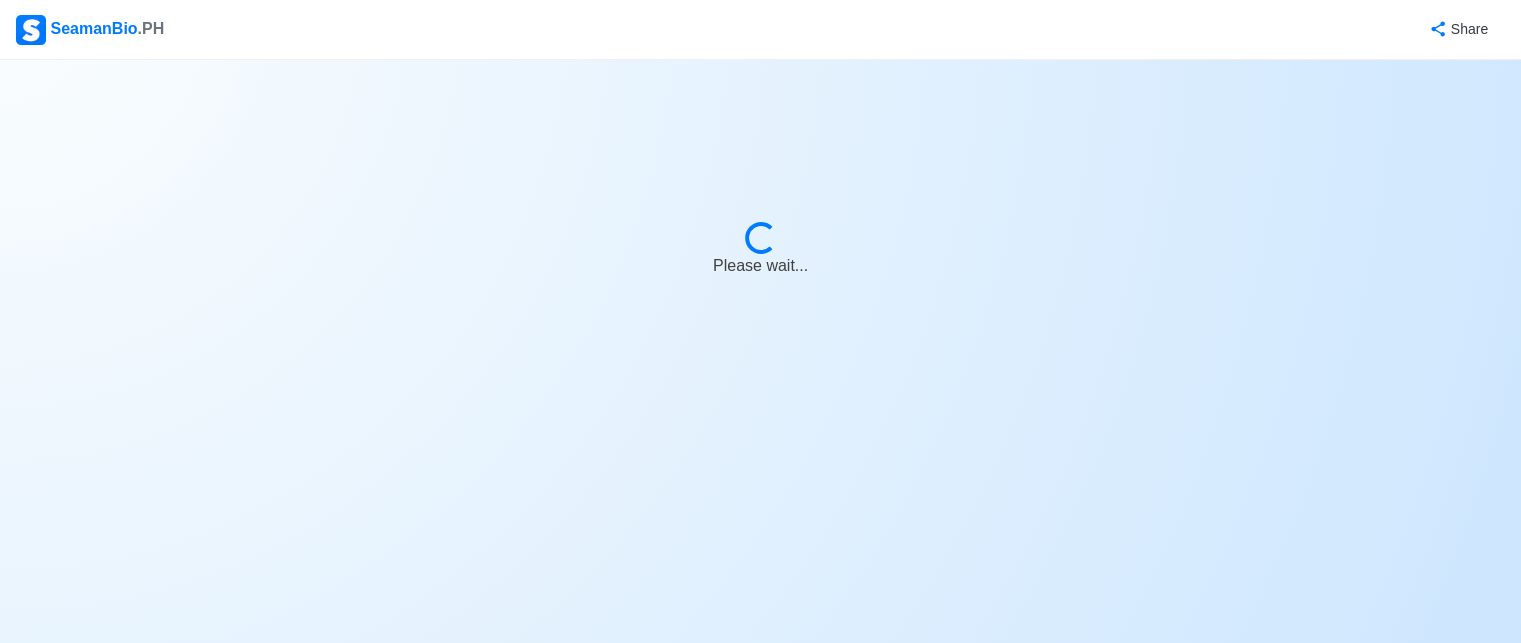 select on "Actively Looking for Job" 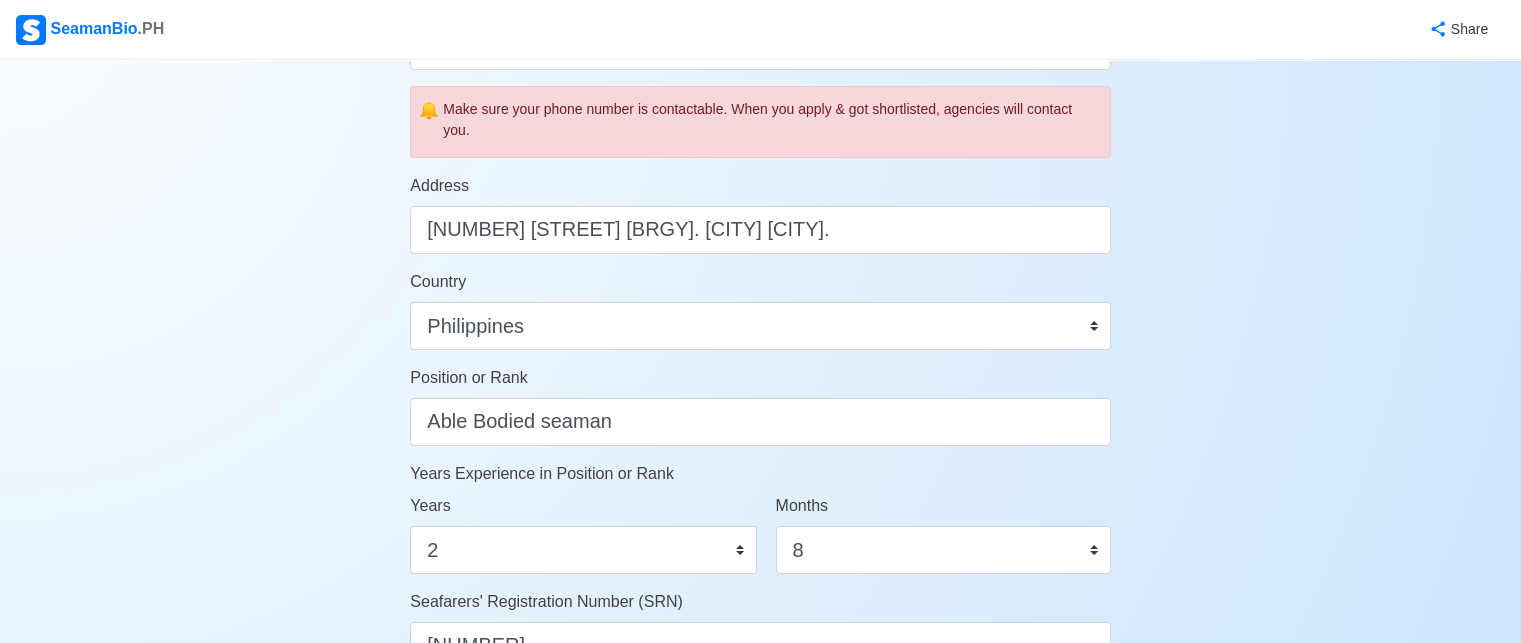 scroll, scrollTop: 760, scrollLeft: 0, axis: vertical 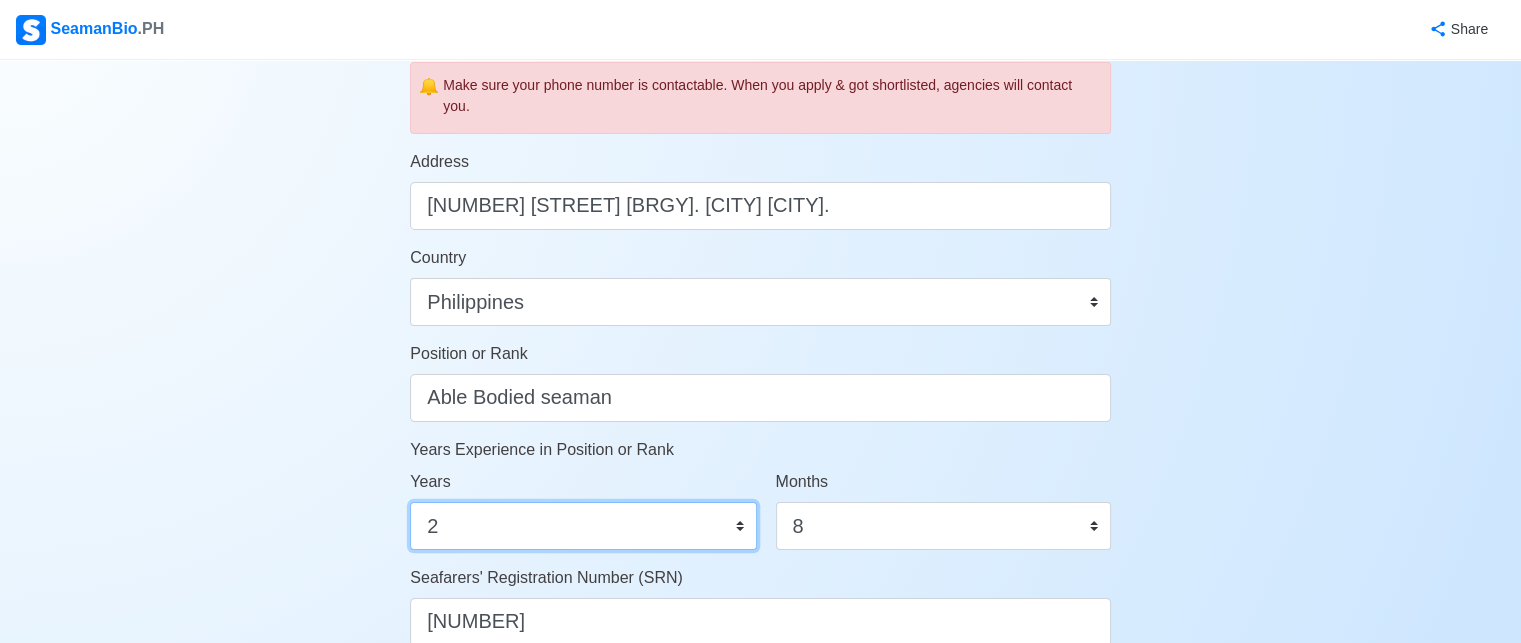 click on "0 1 2 3 4 5 6 7 8 9 10 11 12 13 14 15 16 17 18 19 20 21 22 23 24 25 26 27 28 29 30 31 32 33 34 35 36 37 38 39 40 41 42 43 44 45 46 47 48 49 50" at bounding box center (583, 526) 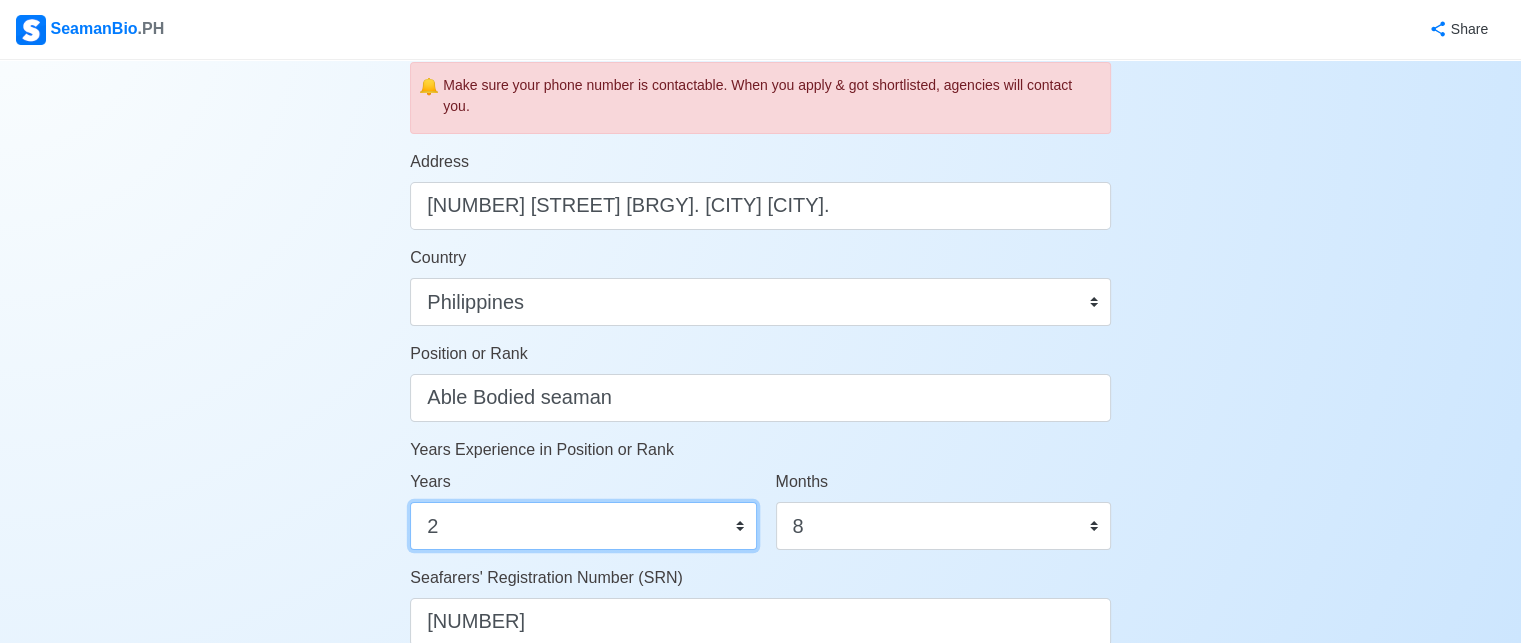 select on "0" 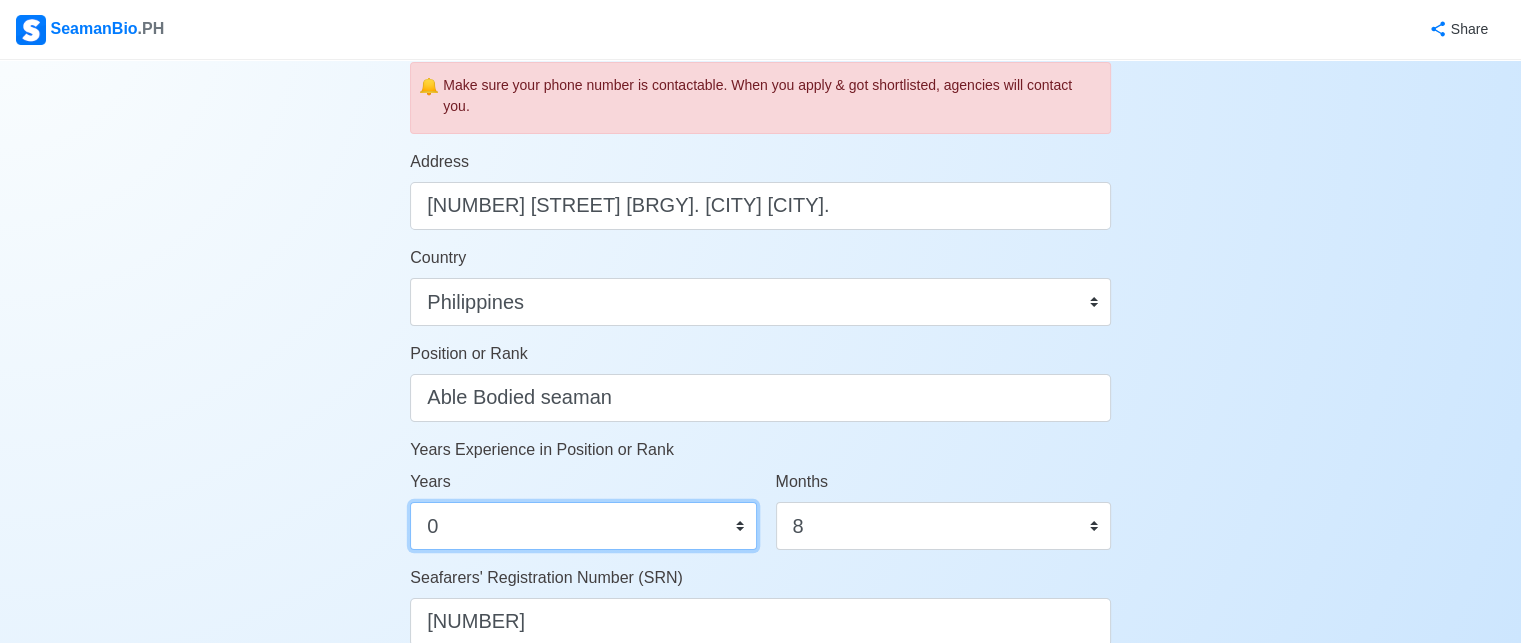 click on "0 1 2 3 4 5 6 7 8 9 10 11 12 13 14 15 16 17 18 19 20 21 22 23 24 25 26 27 28 29 30 31 32 33 34 35 36 37 38 39 40 41 42 43 44 45 46 47 48 49 50" at bounding box center [583, 526] 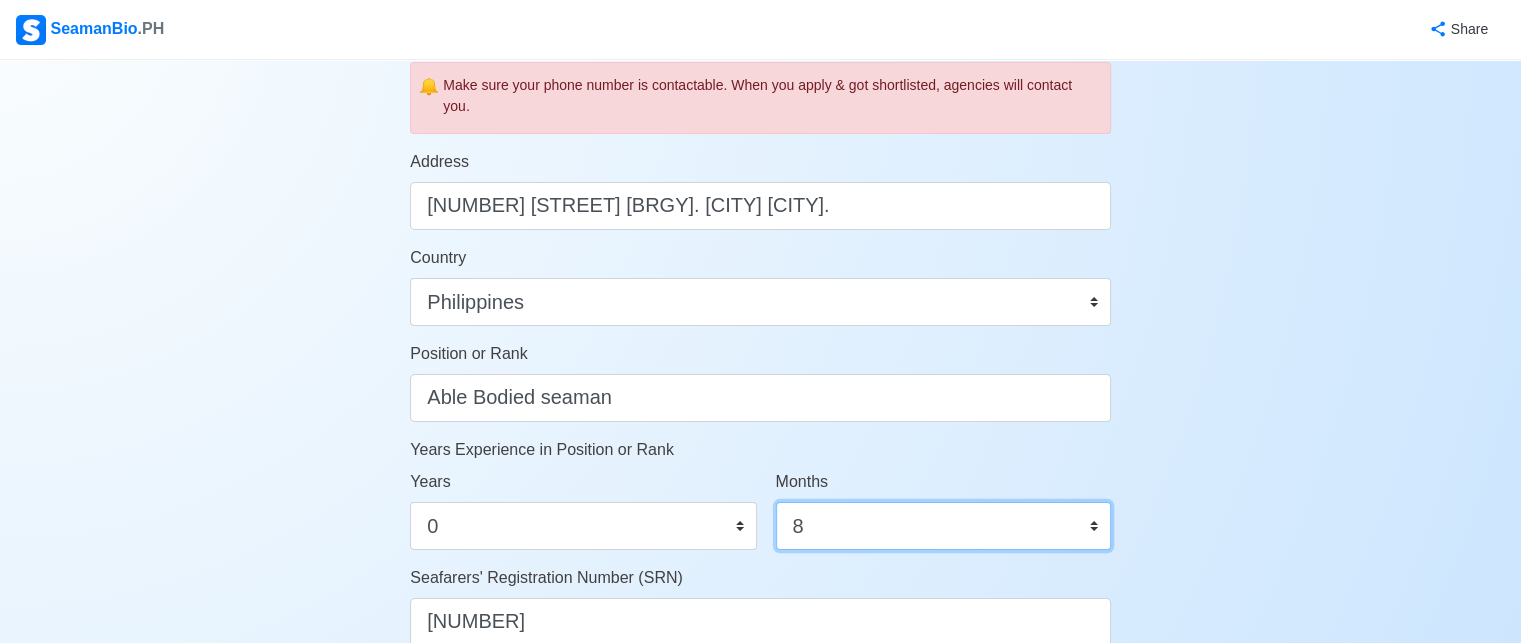 click on "0 1 2 3 4 5 6 7 8 9 10 11" at bounding box center [943, 526] 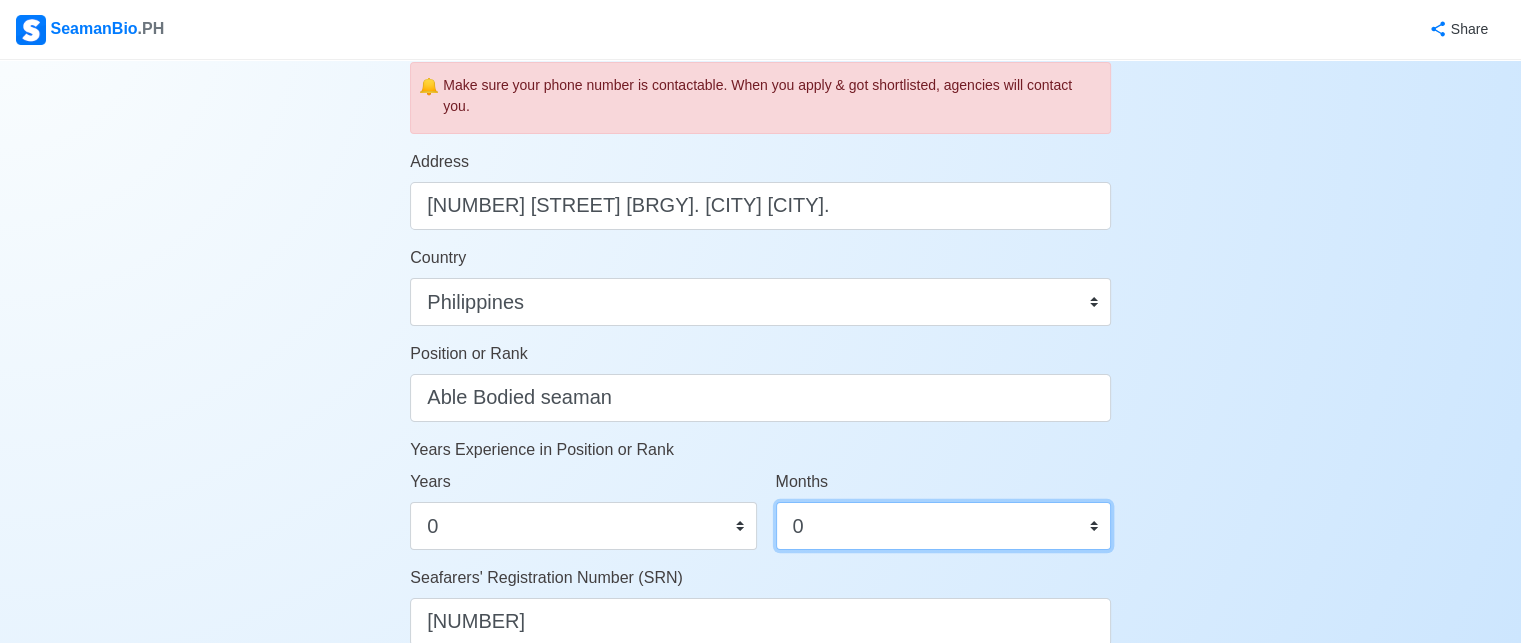 click on "0 1 2 3 4 5 6 7 8 9 10 11" at bounding box center (943, 526) 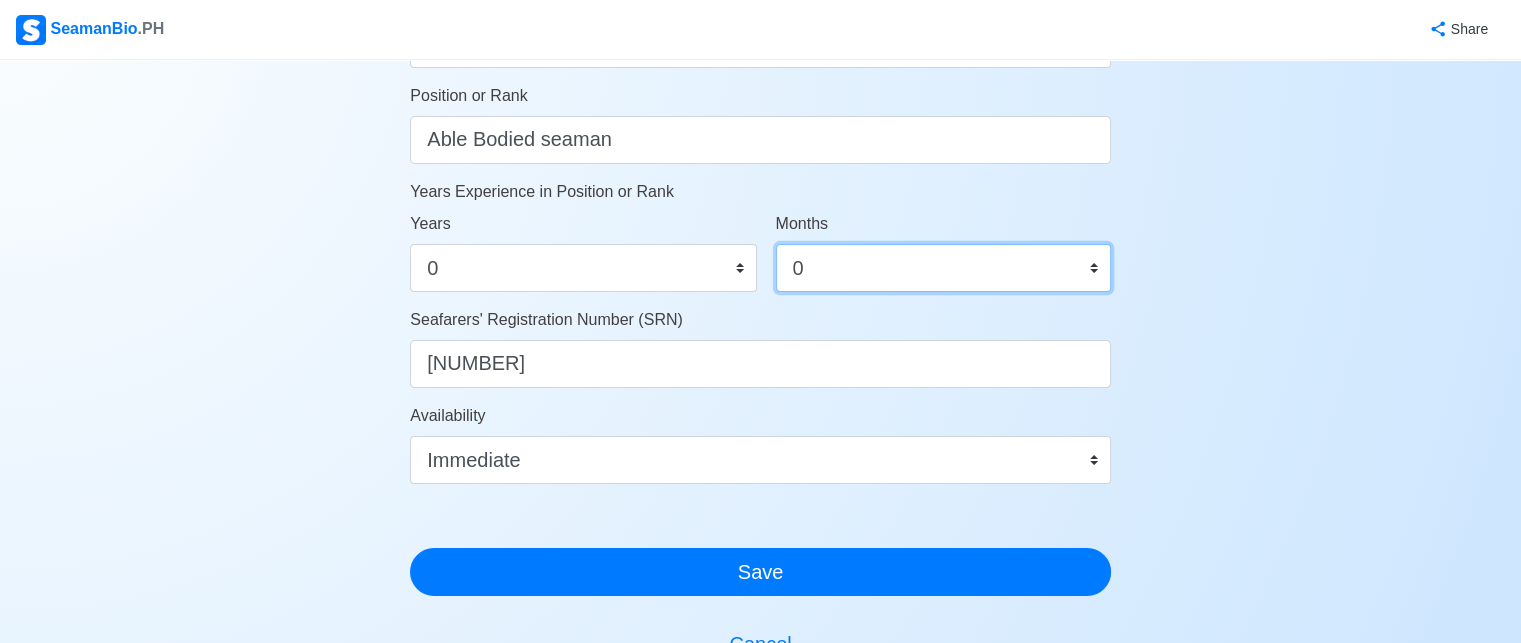 scroll, scrollTop: 1038, scrollLeft: 0, axis: vertical 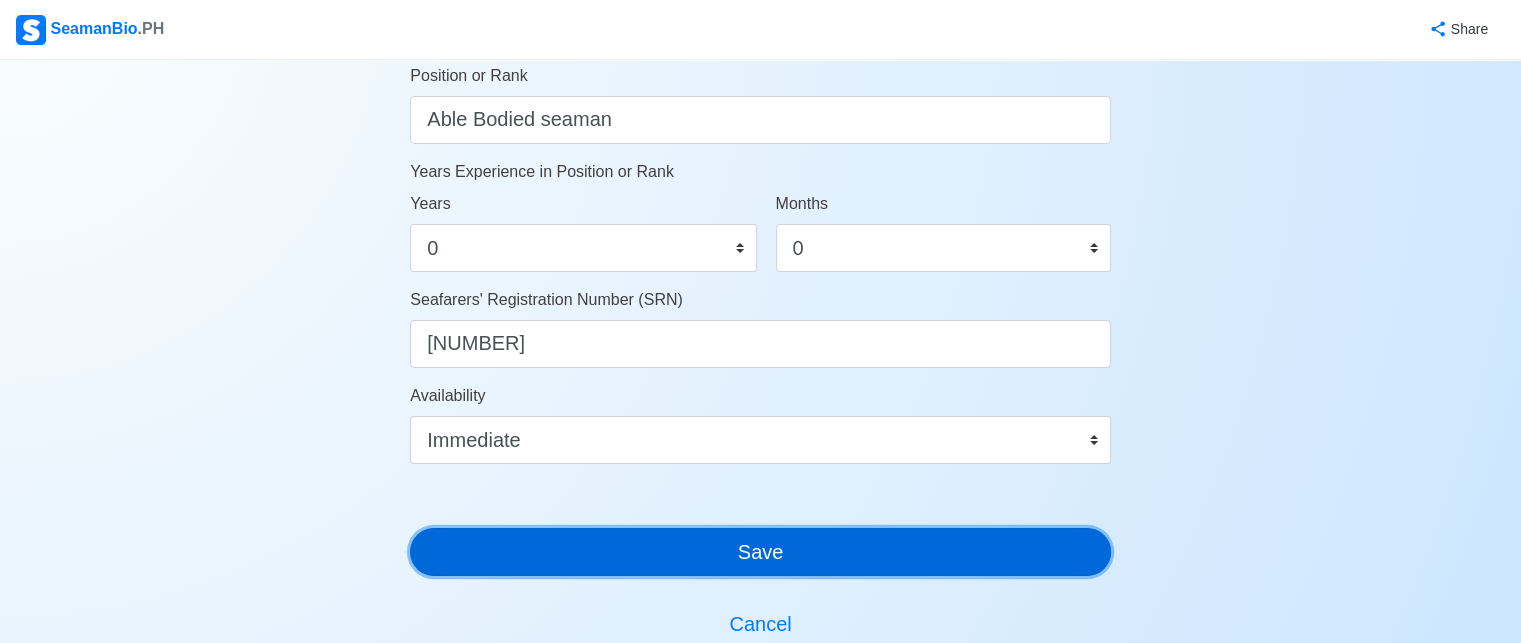 click on "Save" at bounding box center [760, 552] 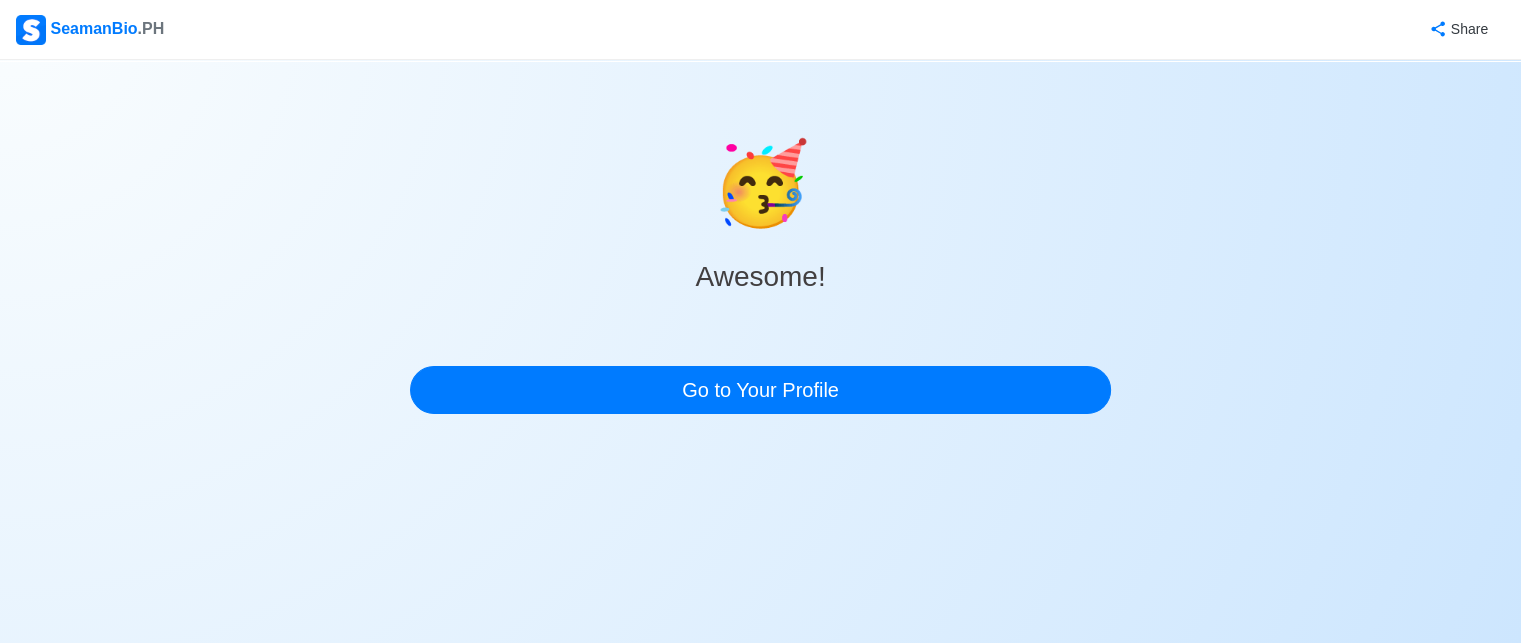 scroll, scrollTop: 0, scrollLeft: 0, axis: both 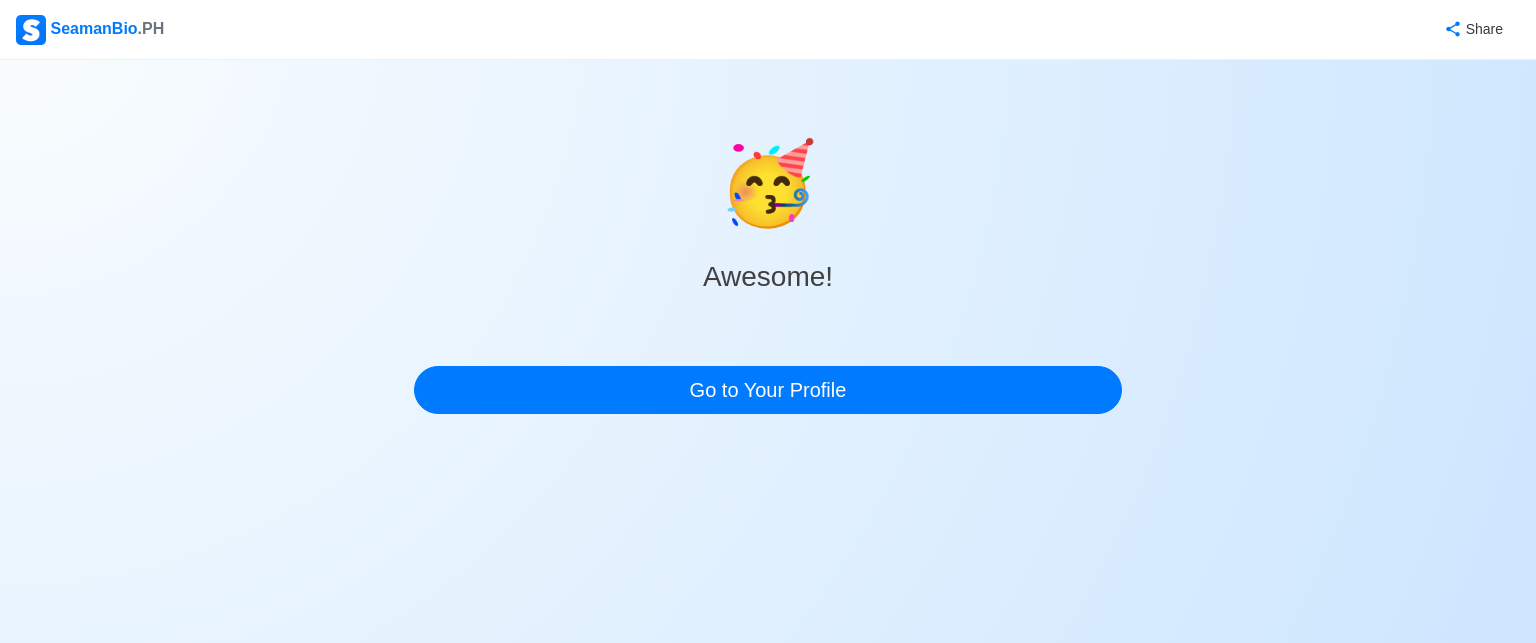 click on "SeamanBio .PH" at bounding box center [90, 30] 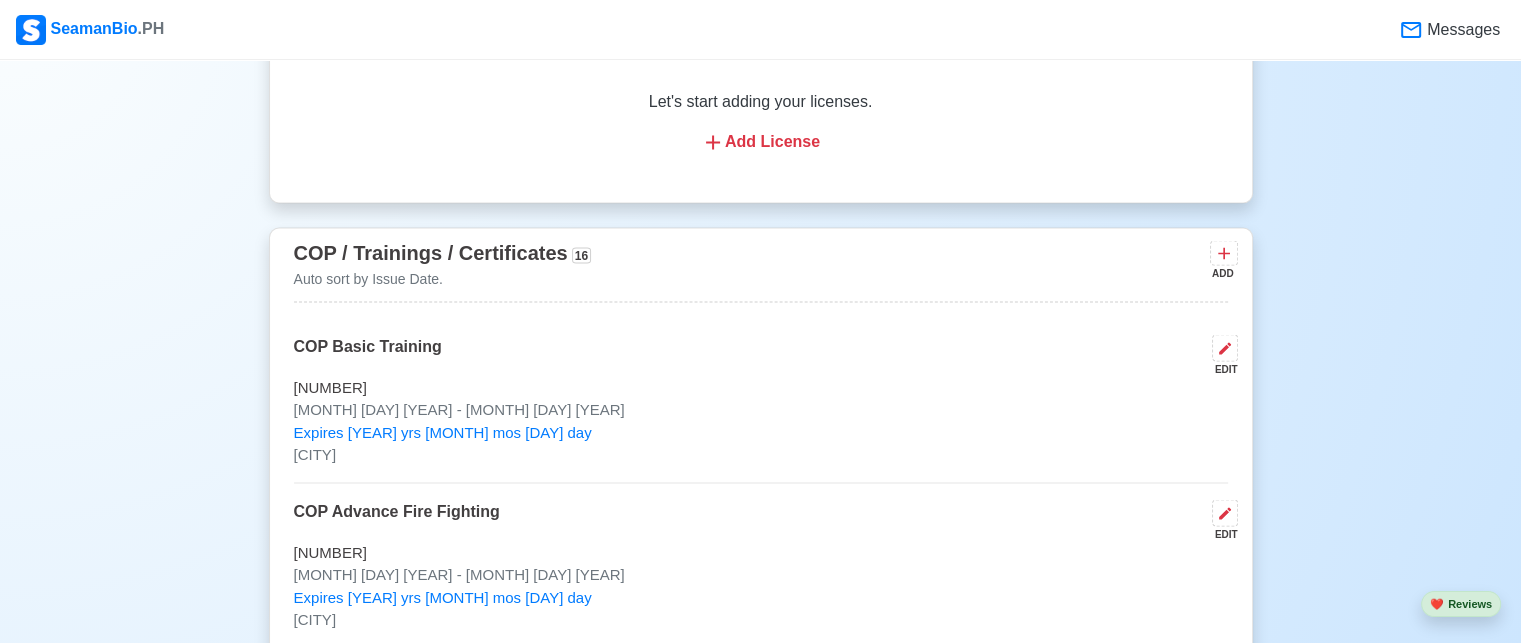 scroll, scrollTop: 3700, scrollLeft: 0, axis: vertical 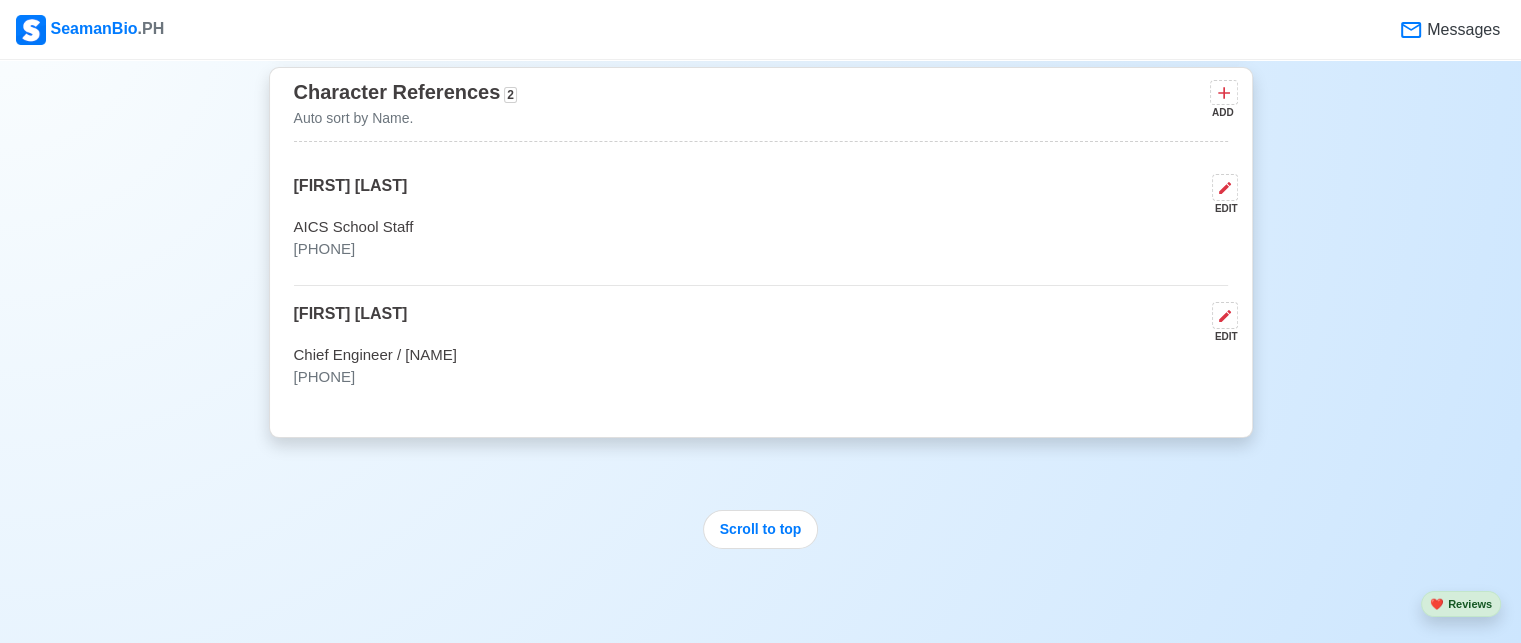 click on "Logout your account" at bounding box center (761, 645) 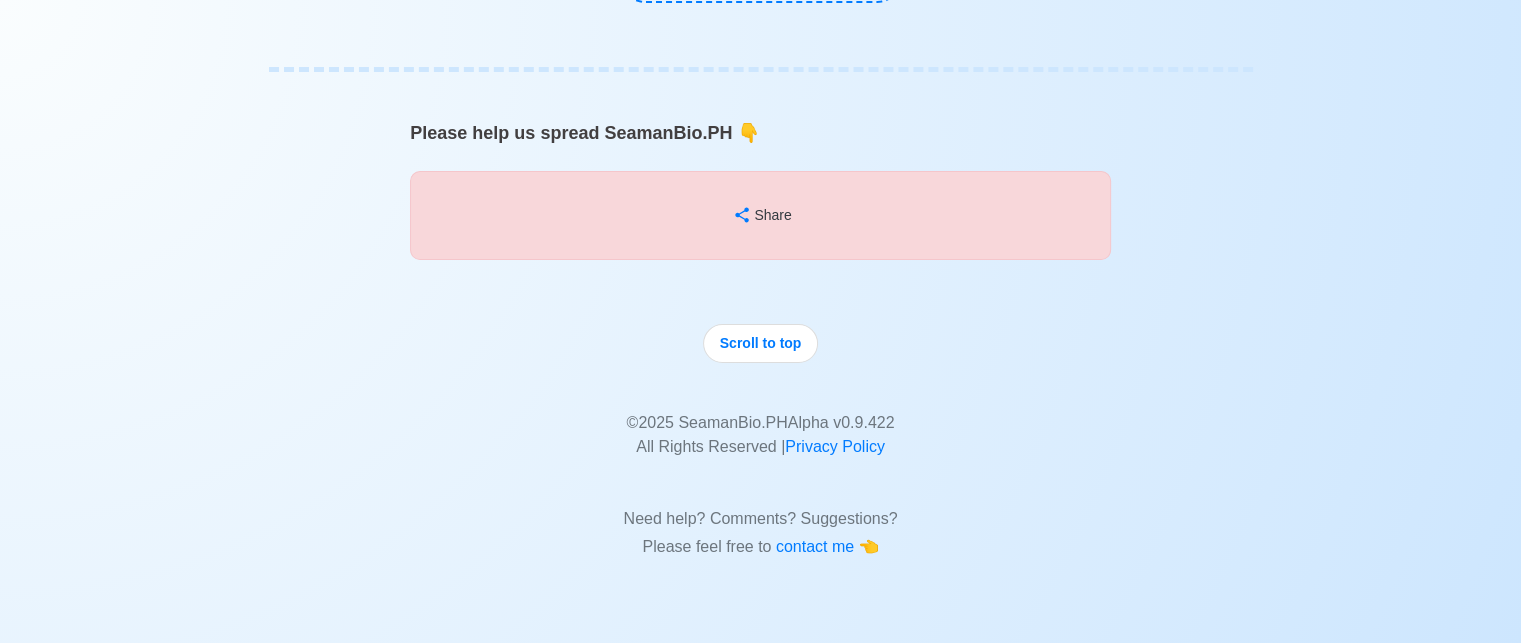 scroll, scrollTop: 0, scrollLeft: 0, axis: both 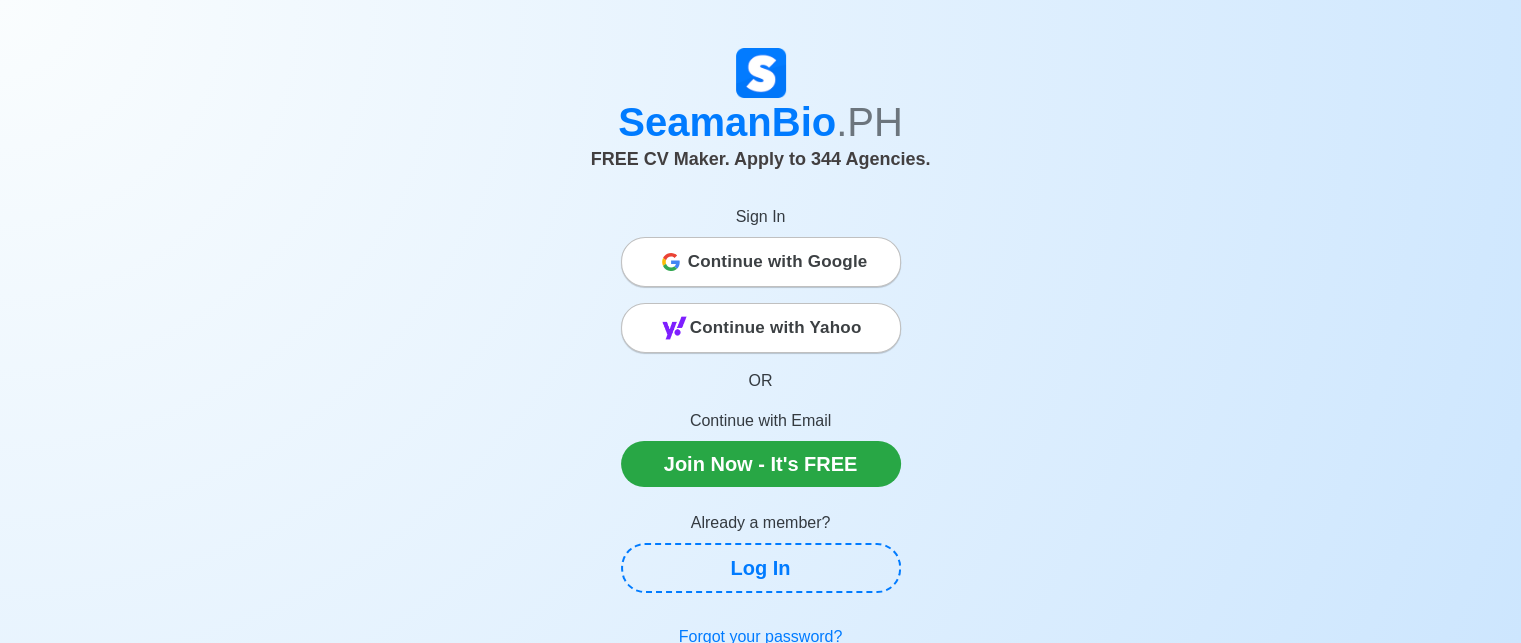 drag, startPoint x: 382, startPoint y: 637, endPoint x: 598, endPoint y: 565, distance: 227.68399 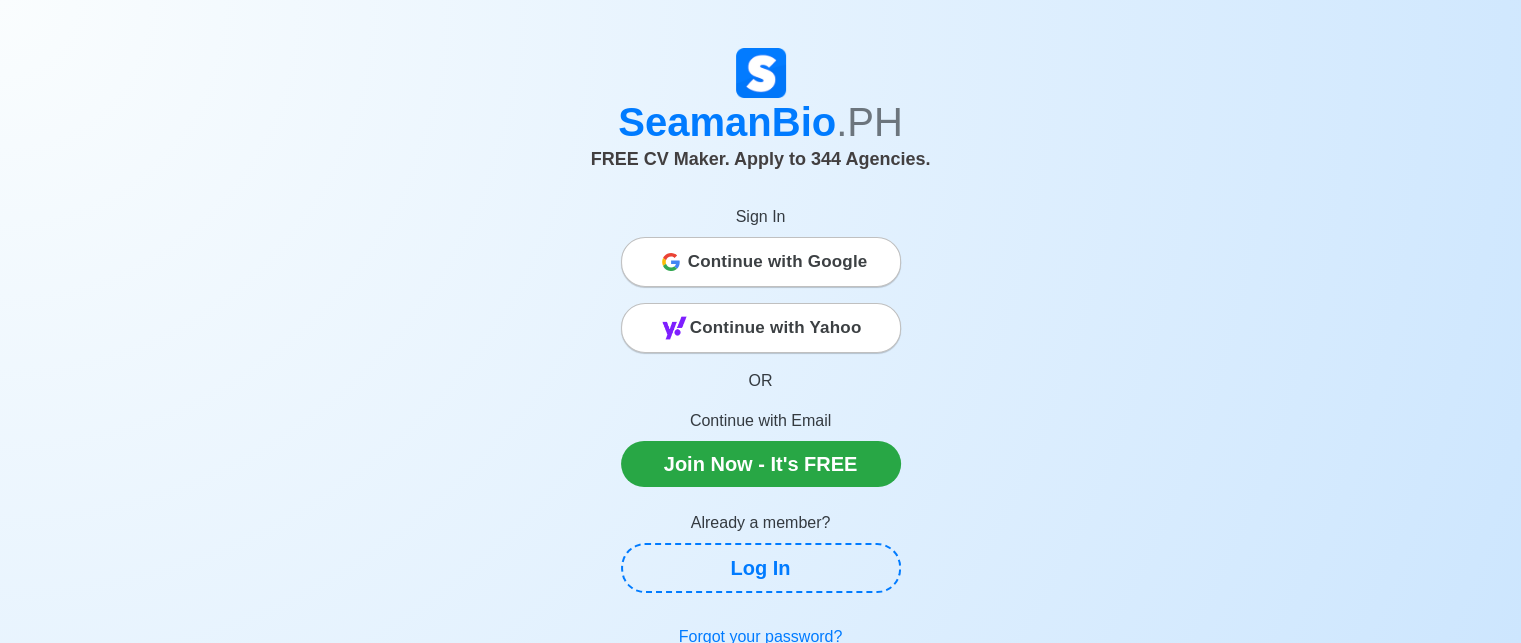 click on "SeamanBio .PH FREE CV Maker. Apply to [NUMBER] Agencies. Sign In Continue with Google Continue with Yahoo OR Continue with Email Join Now - It's FREE Already a member? Log In Forgot your password?" at bounding box center (761, 352) 